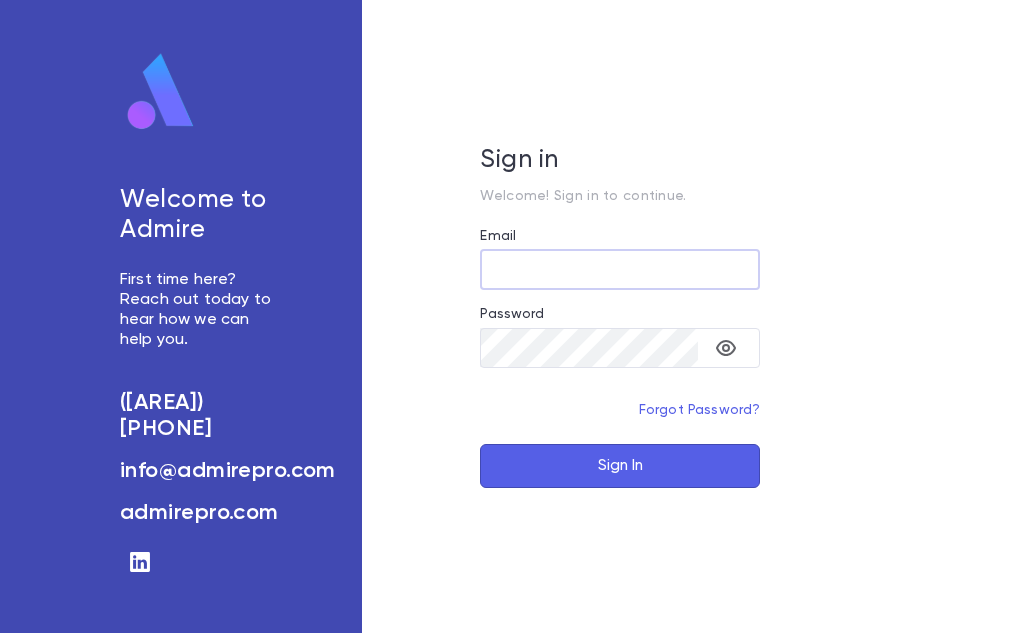 scroll, scrollTop: 0, scrollLeft: 0, axis: both 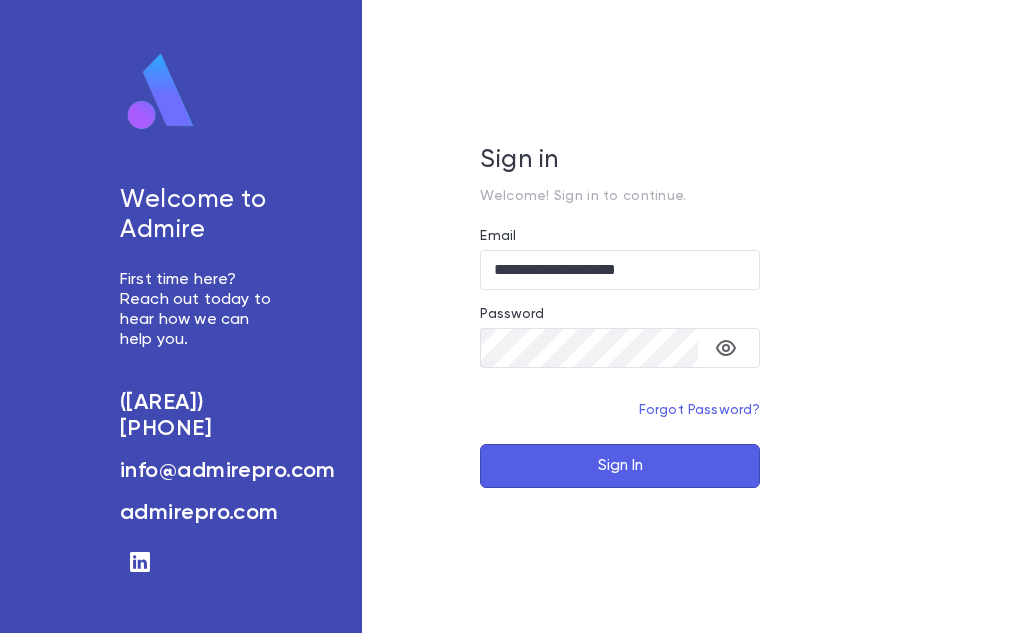 click on "**********" at bounding box center (620, 358) 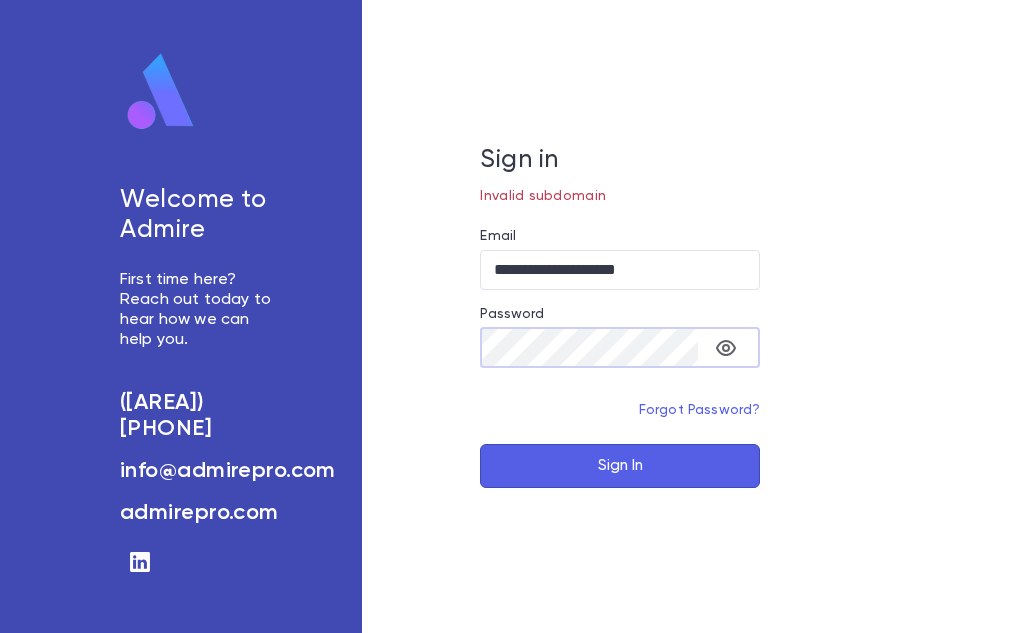 click on "**********" at bounding box center (517, 316) 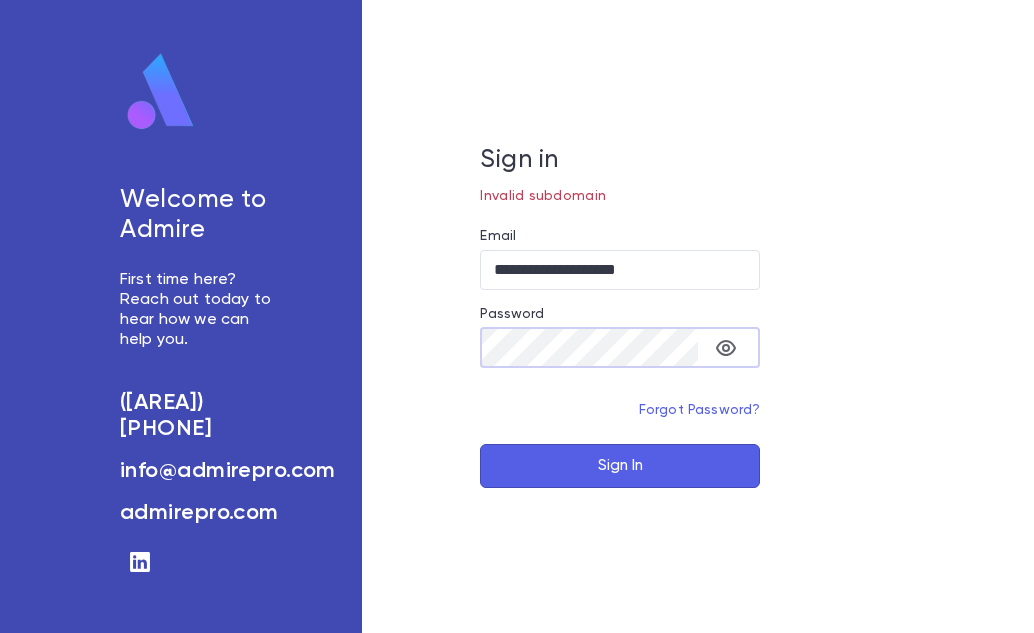 click on "Sign In" at bounding box center [620, 466] 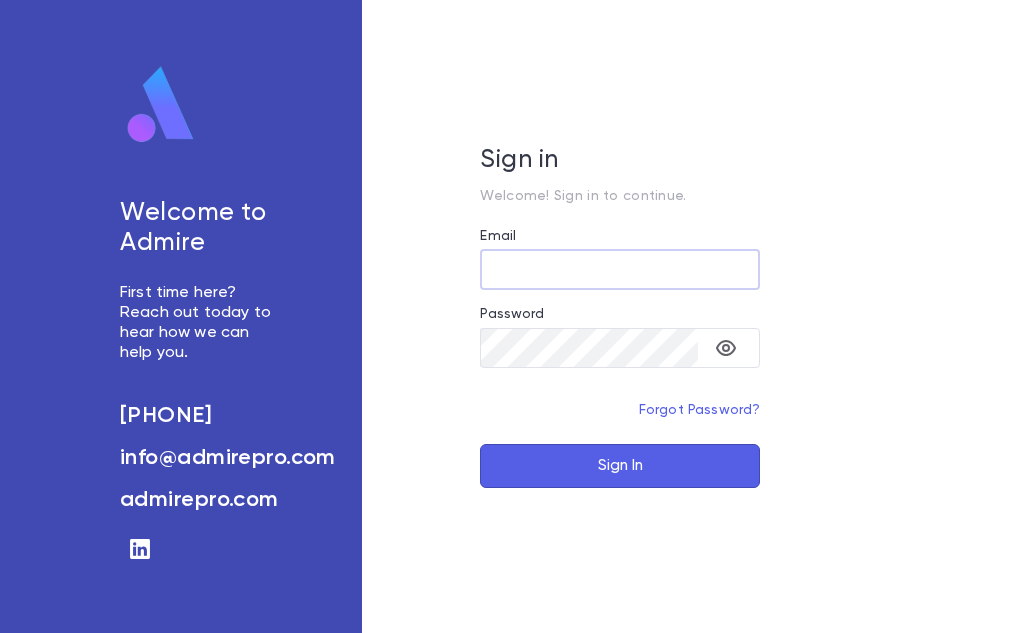 scroll, scrollTop: 0, scrollLeft: 0, axis: both 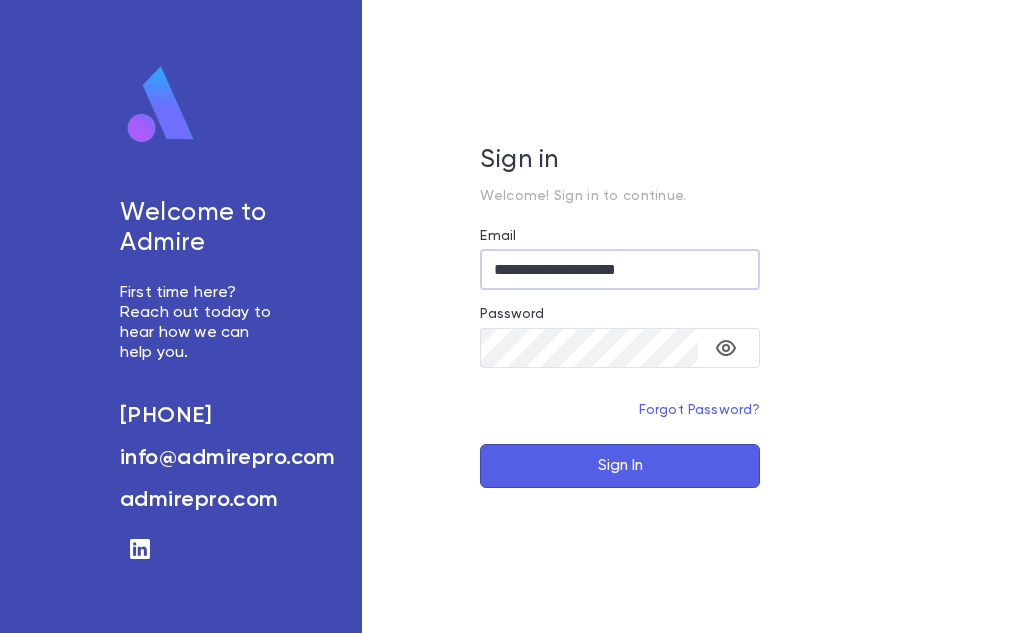 type on "**********" 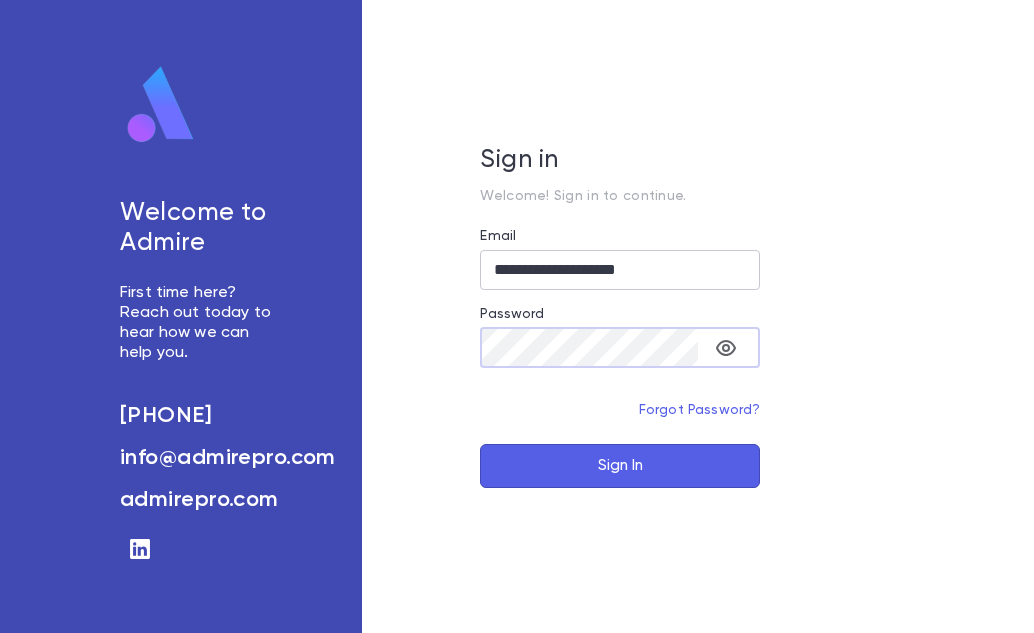 click on "Sign In" at bounding box center [620, 466] 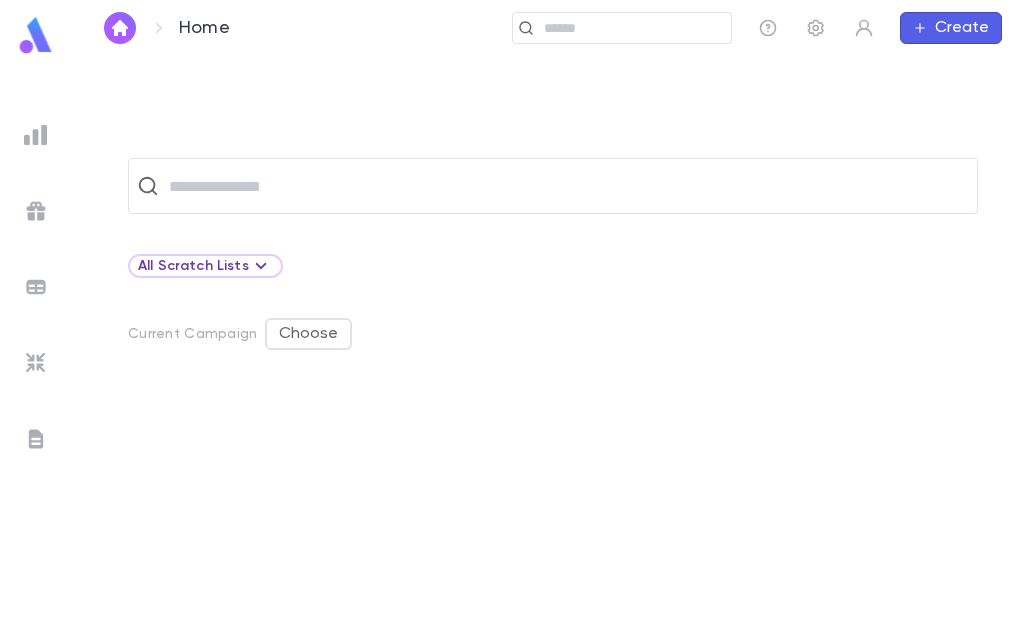 click 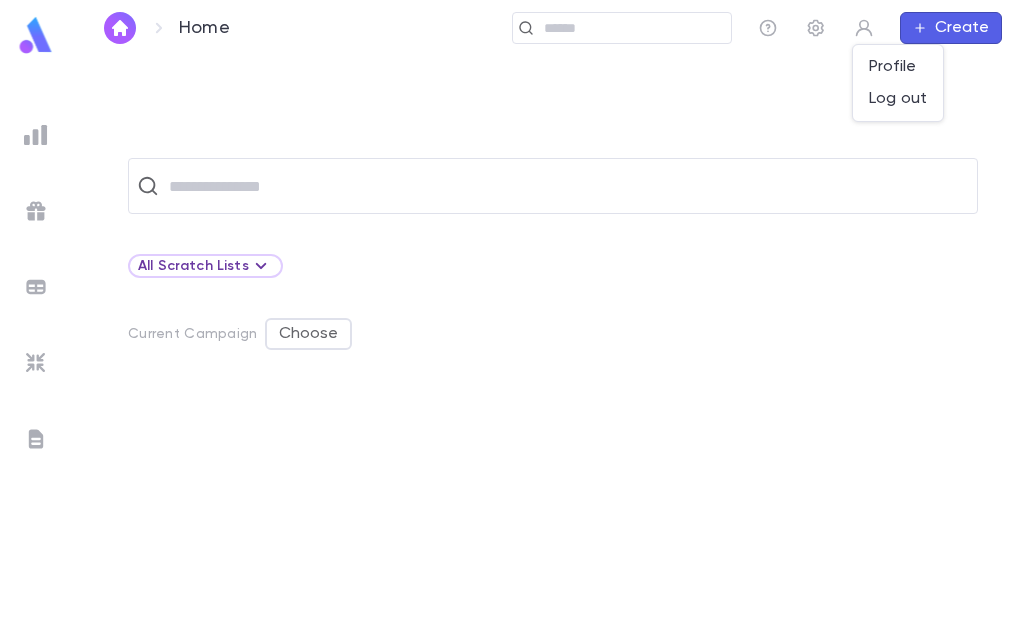 click at bounding box center (517, 316) 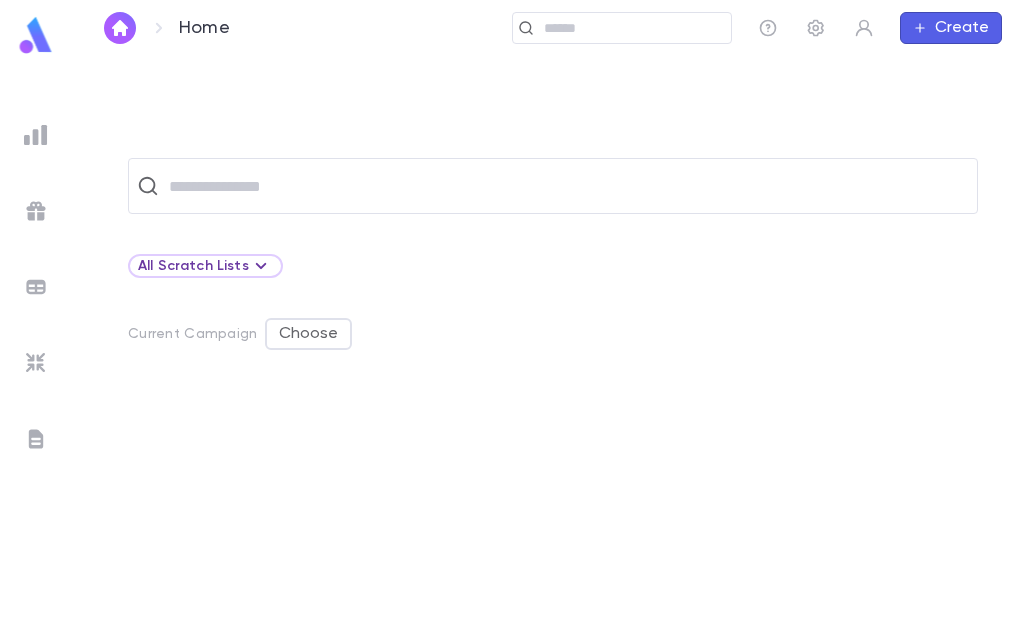 click 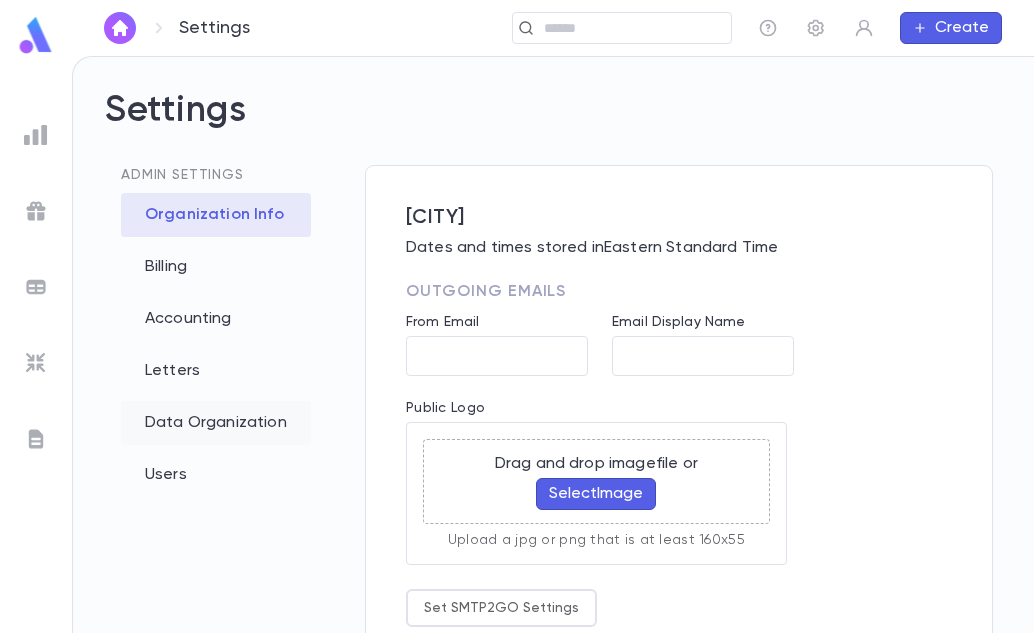 click on "Data Organization" at bounding box center [216, 423] 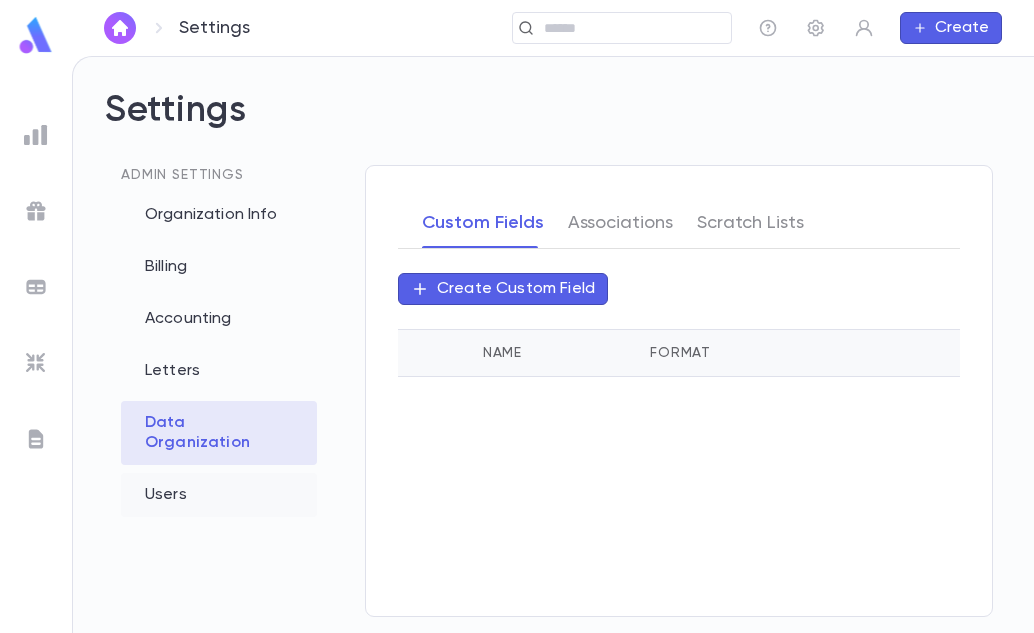 click on "Users" at bounding box center [219, 495] 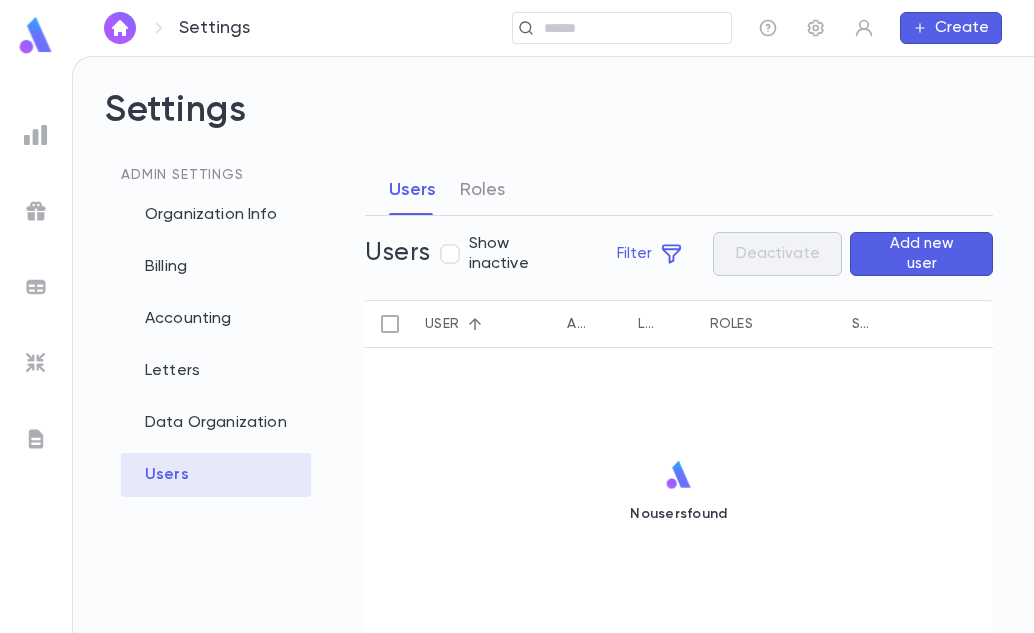 click on "Add new user" at bounding box center [921, 254] 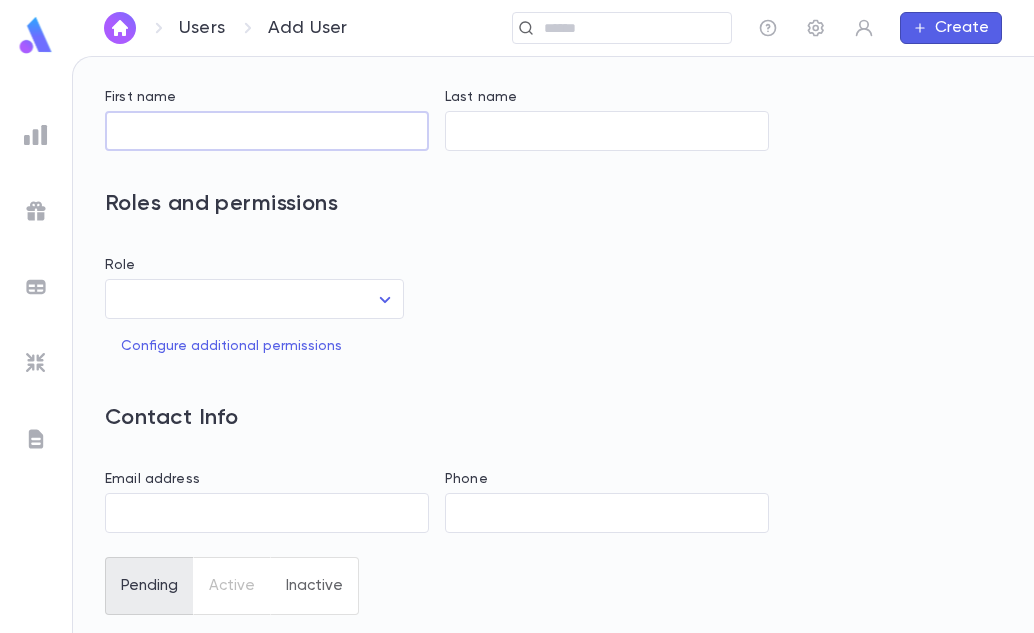 click on "First name" at bounding box center [267, 131] 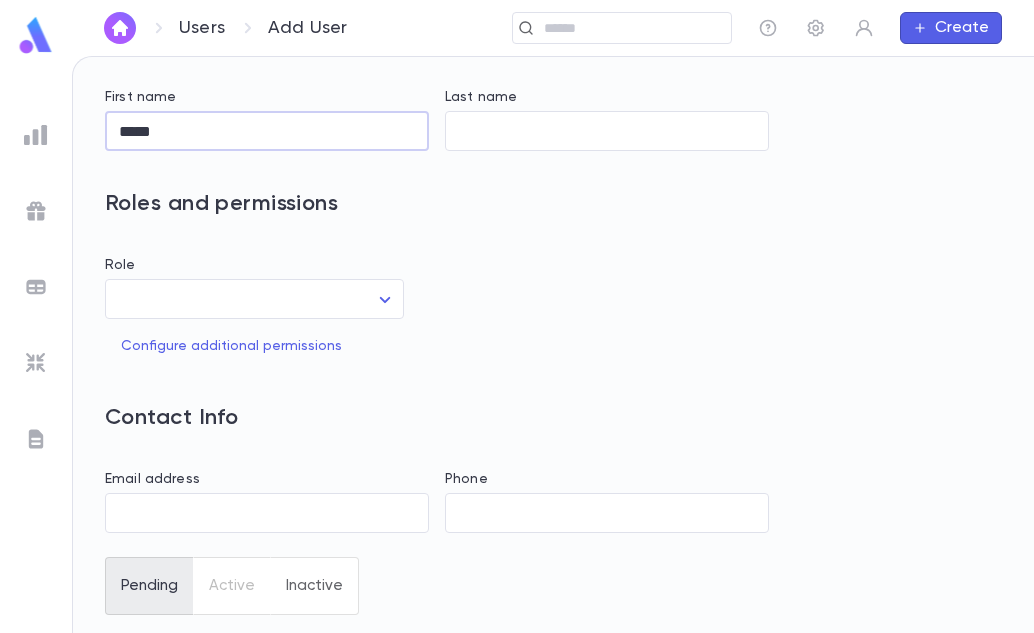 type on "*****" 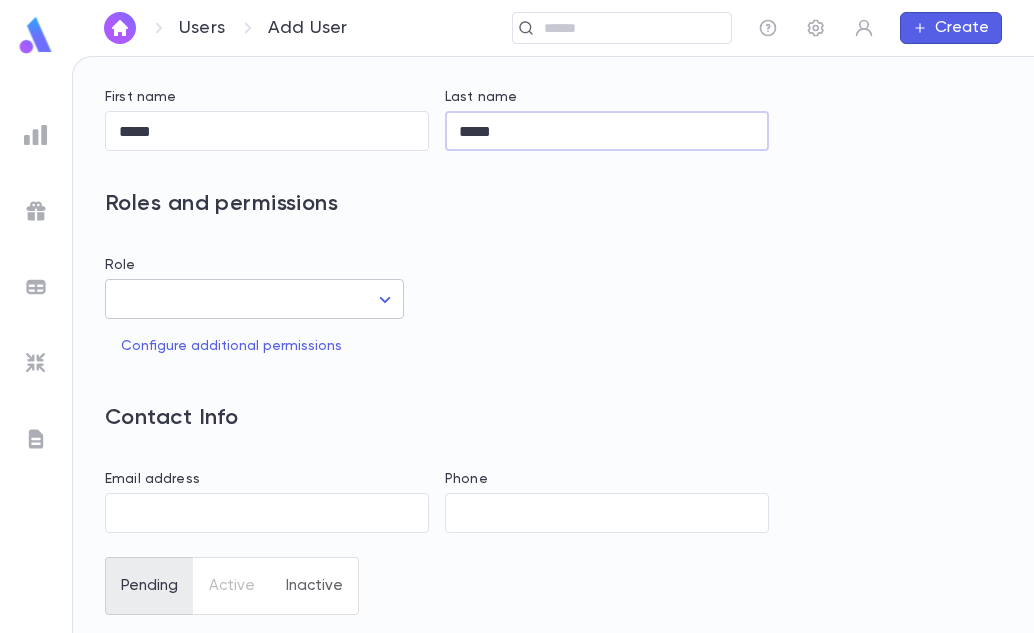 type on "*****" 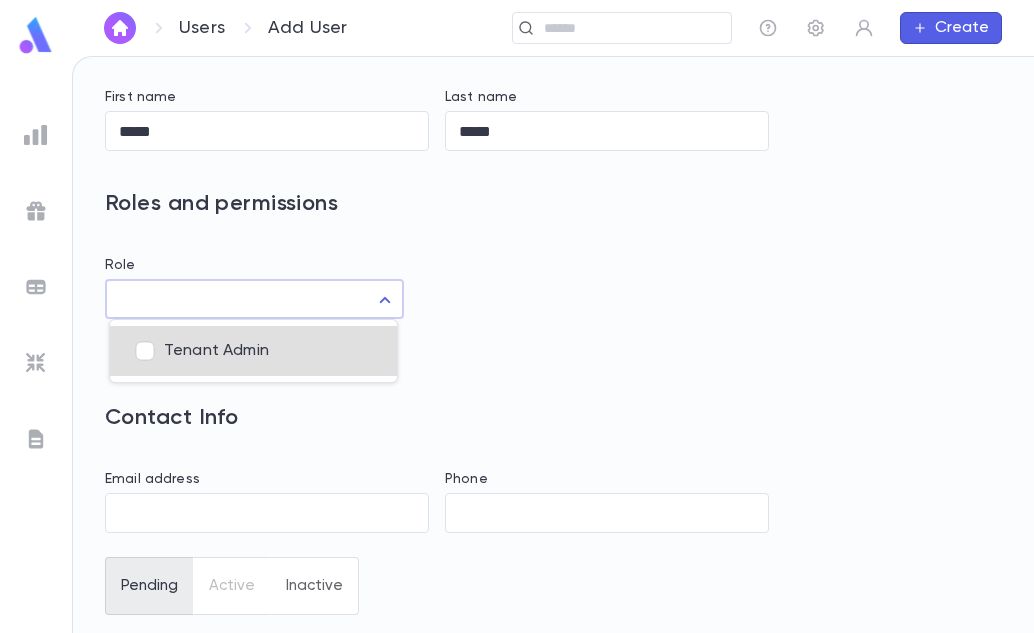 click on "[USERS] Add [USER] ​  Create First name ***** ​ Last name ***** ​ Roles and permissions Role ​ ​ Configure additional permissions Contact Info Email address ​ Phone ​ Pending Active Inactive Cancel Save Profile Log out Account Pledge Payment Tenant Admin" at bounding box center [517, 344] 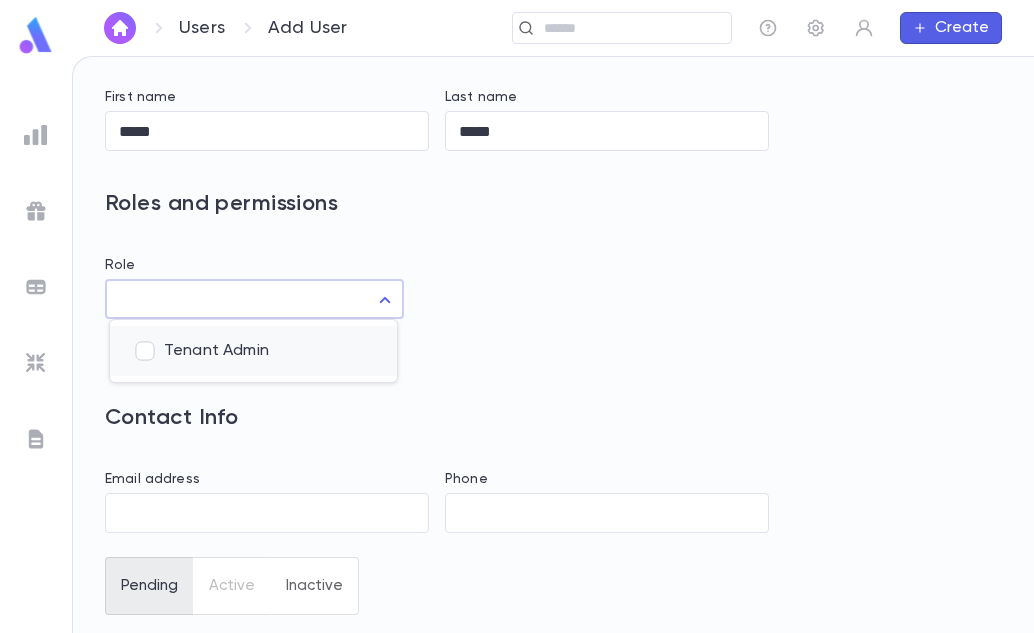 type on "**" 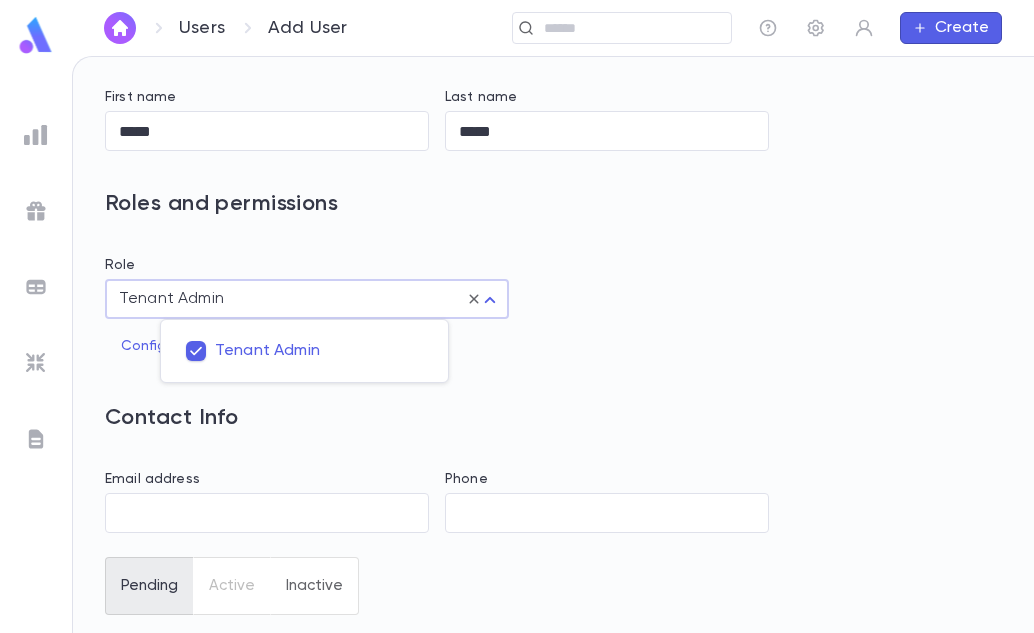 click at bounding box center [517, 316] 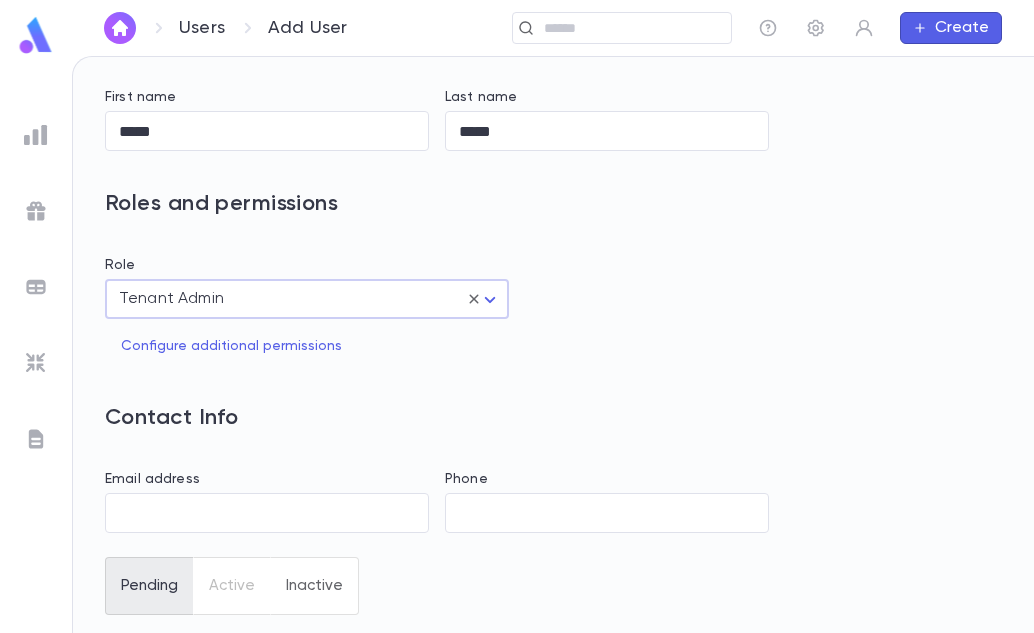 scroll, scrollTop: 90, scrollLeft: 0, axis: vertical 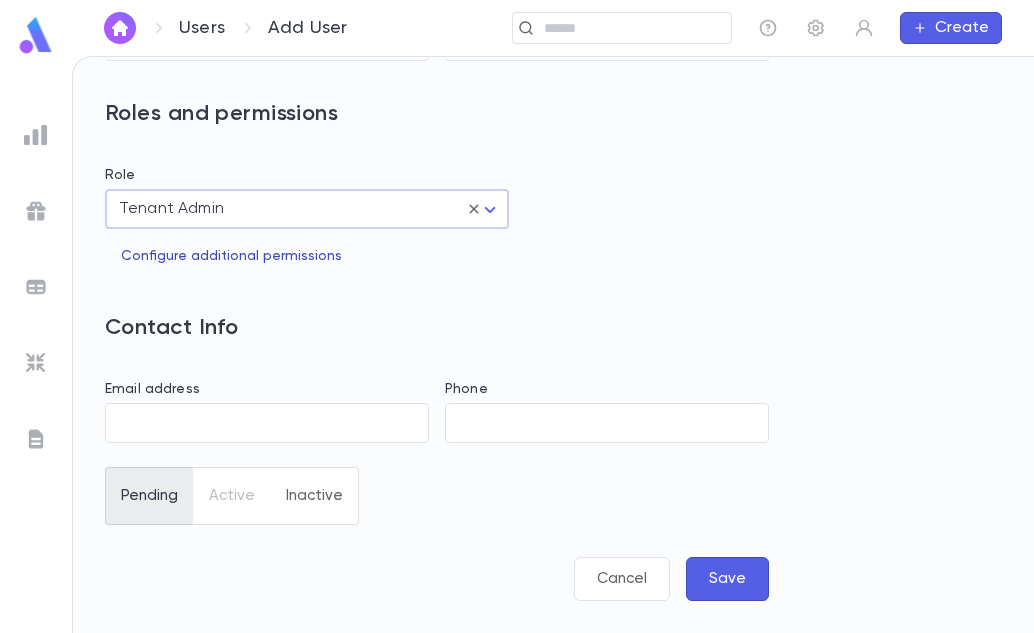 click on "Configure additional permissions" at bounding box center (231, 256) 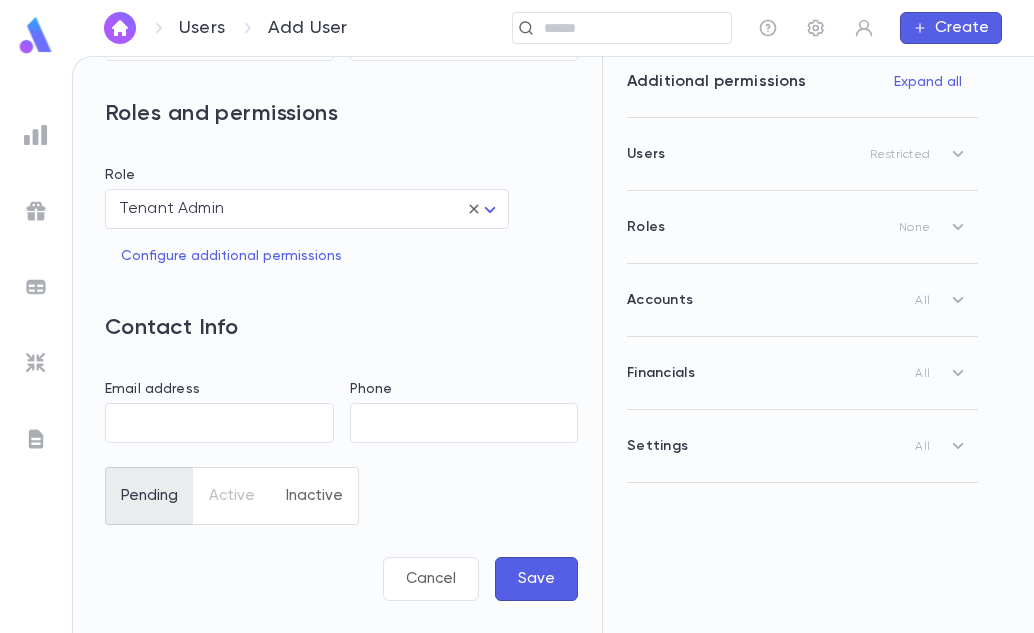 click on "Roles None" at bounding box center [802, 227] 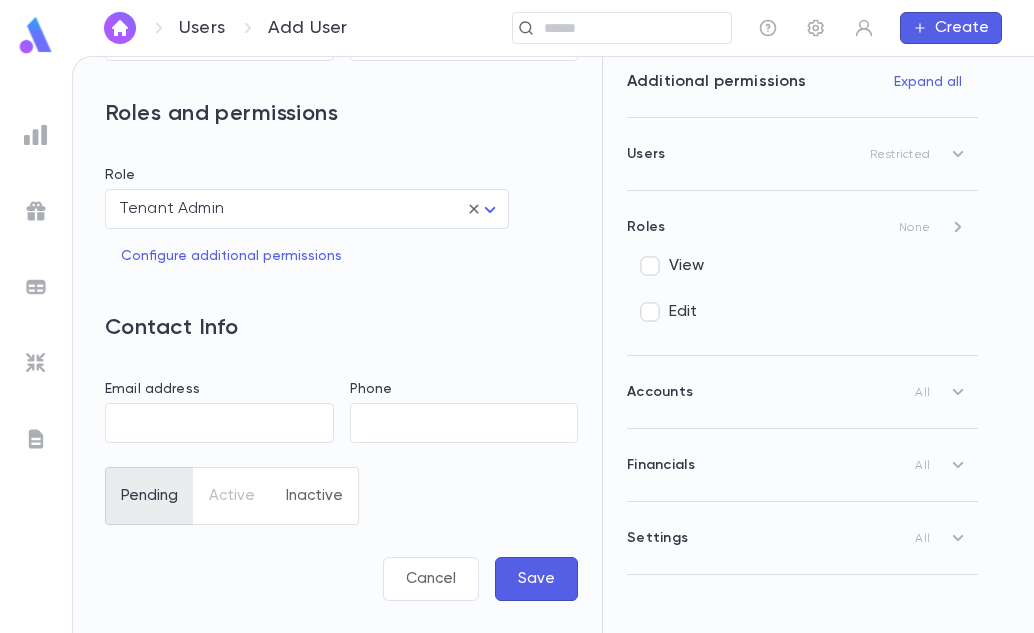 click on "Roles None" at bounding box center [802, 227] 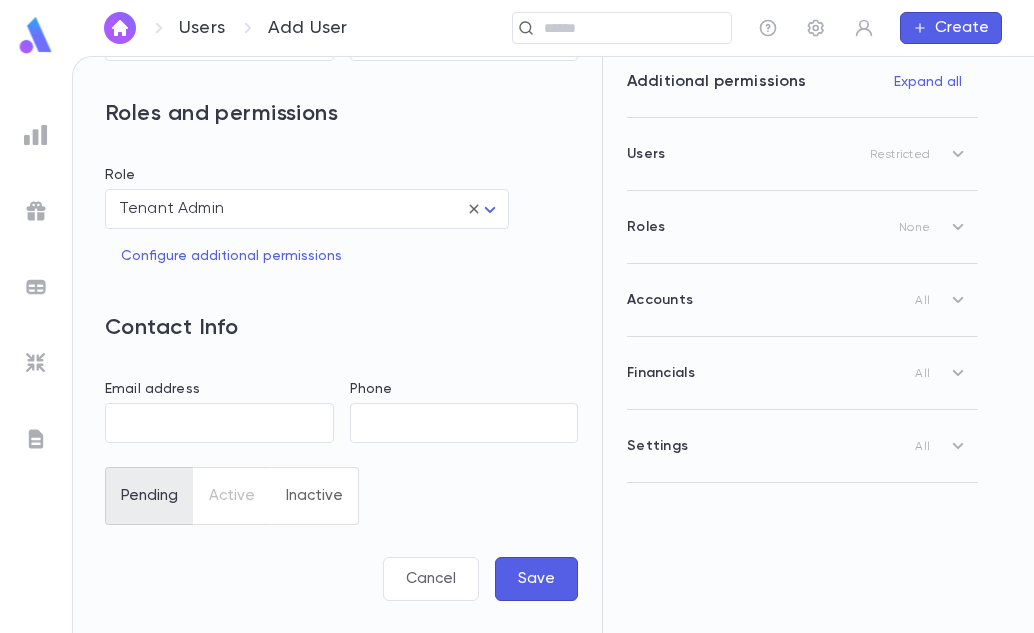 click on "Accounts All" at bounding box center [802, 300] 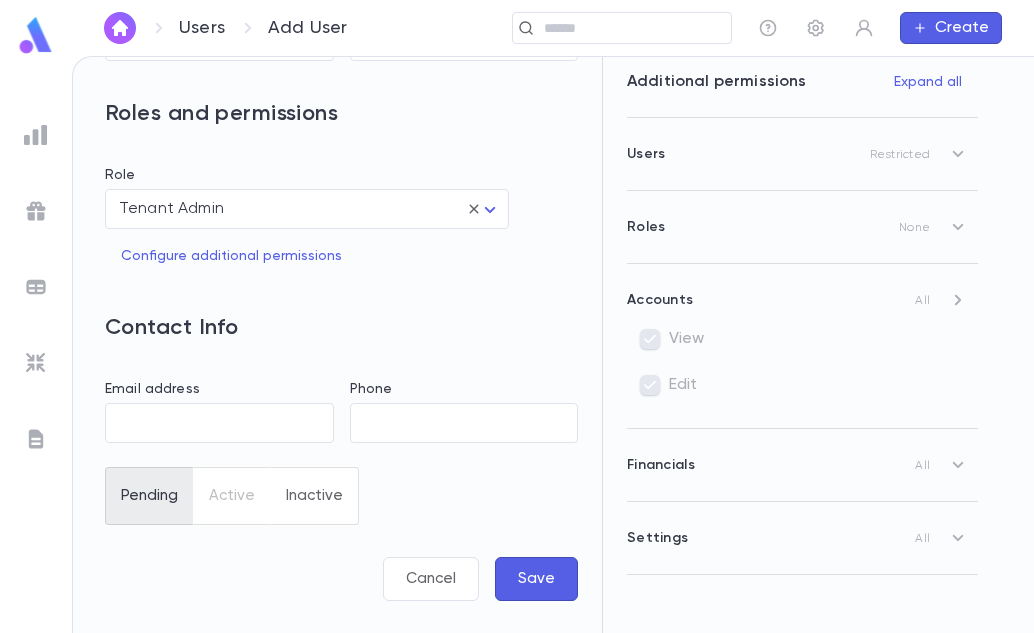 click on "Accounts All" at bounding box center (802, 300) 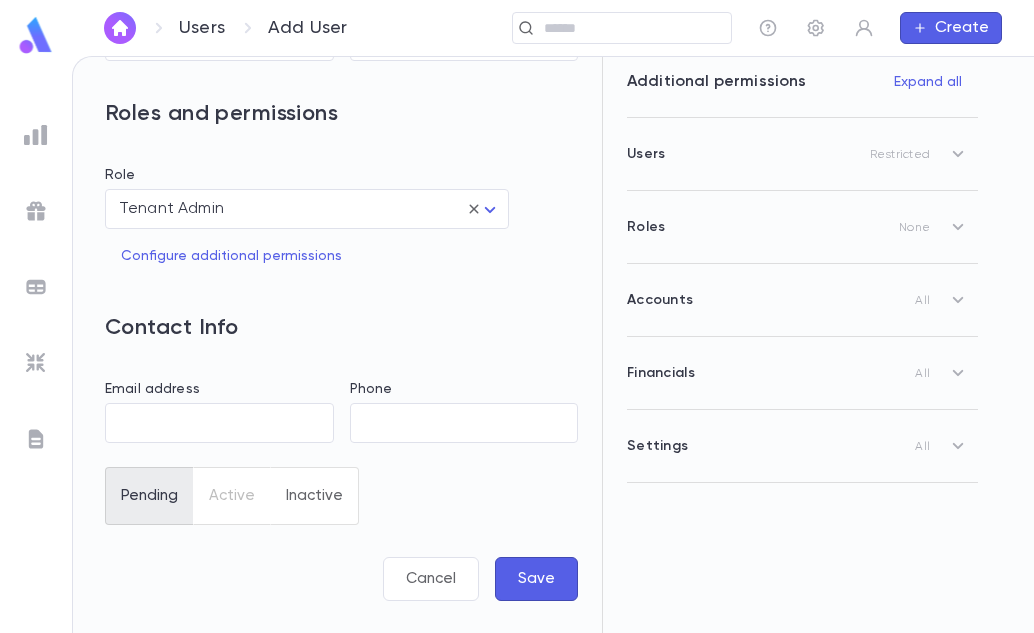click on "Roles None" at bounding box center [802, 227] 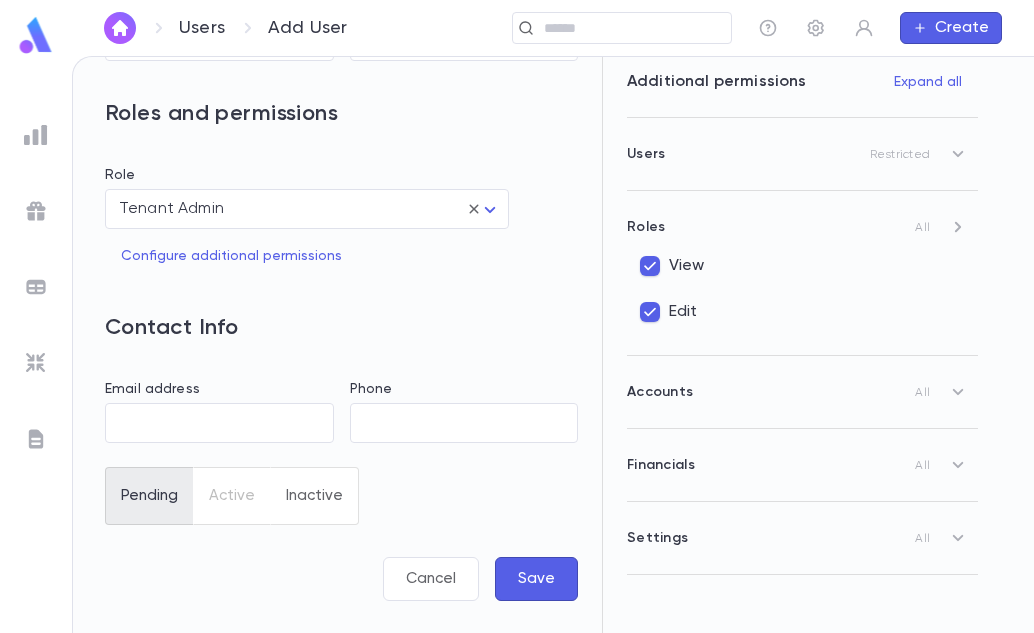 click on "Users" at bounding box center [646, 154] 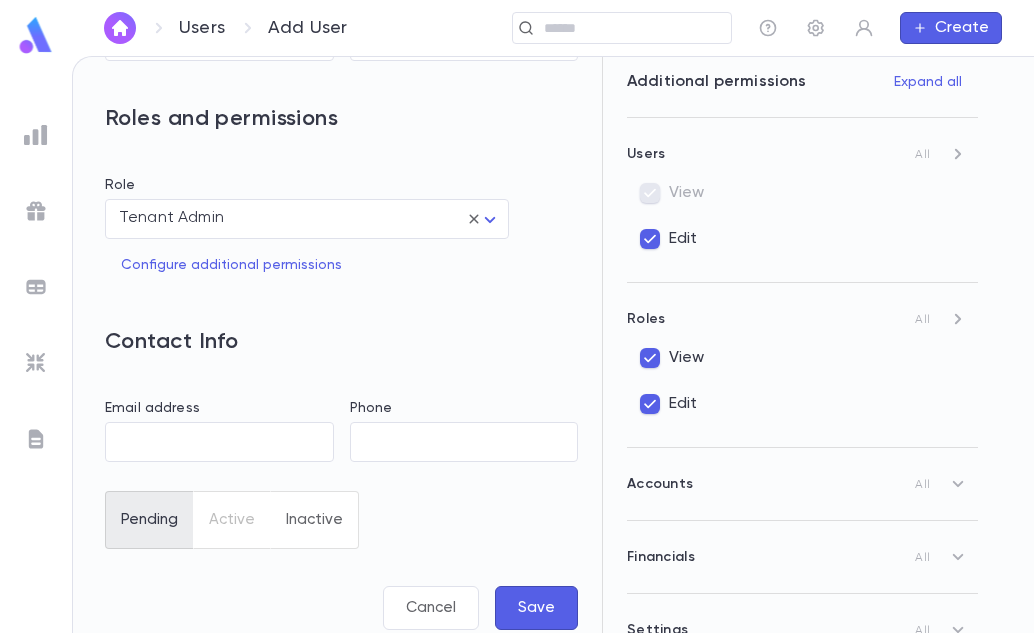 scroll, scrollTop: 124, scrollLeft: 0, axis: vertical 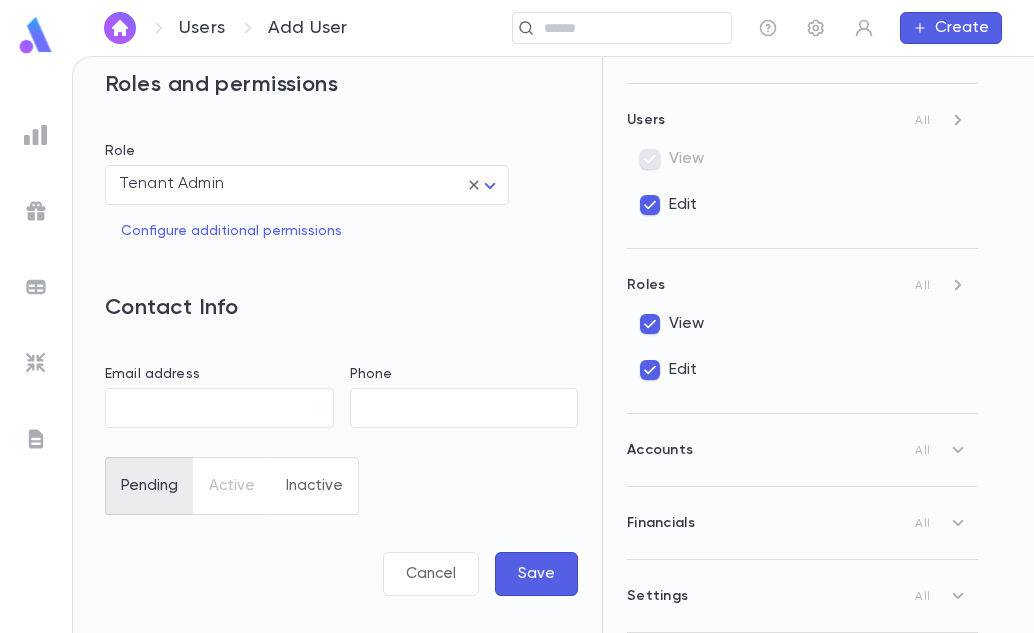 click on "Financials All" at bounding box center [802, 523] 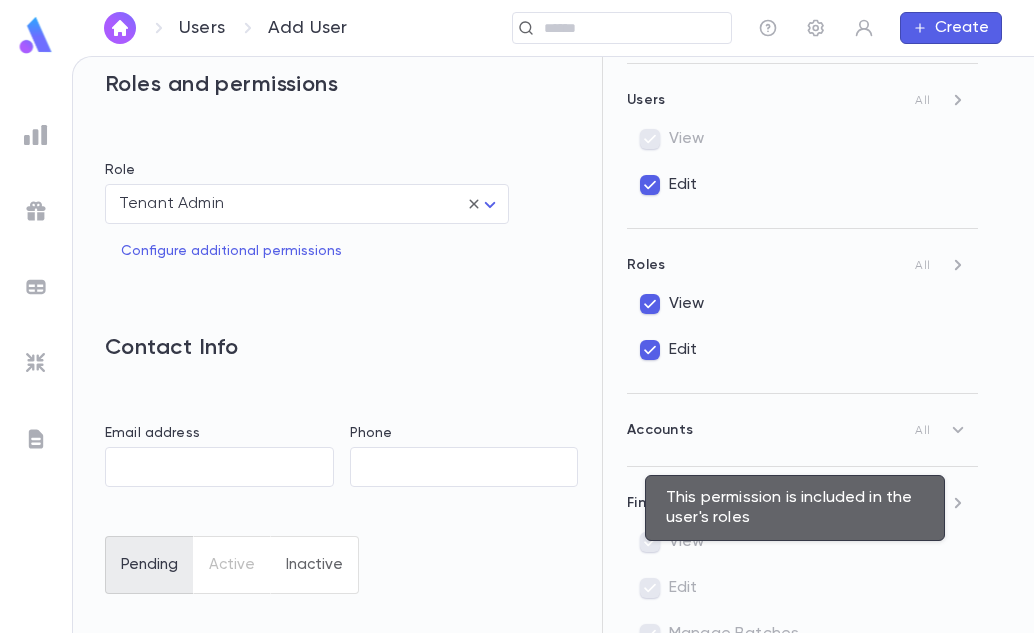 scroll, scrollTop: 262, scrollLeft: 0, axis: vertical 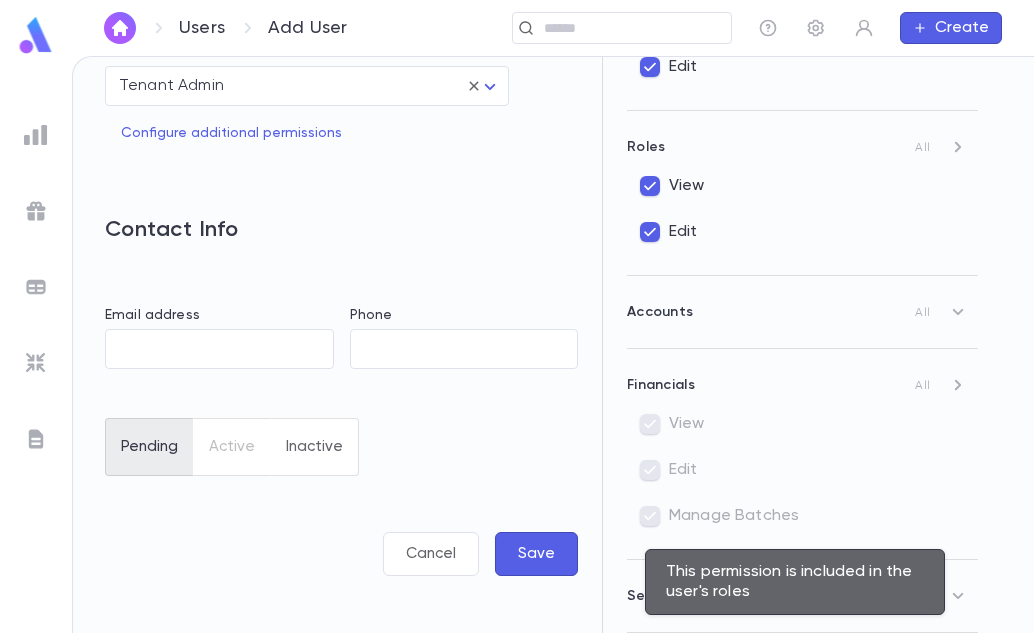 click on "This permission is included in the user's roles" at bounding box center (795, 582) 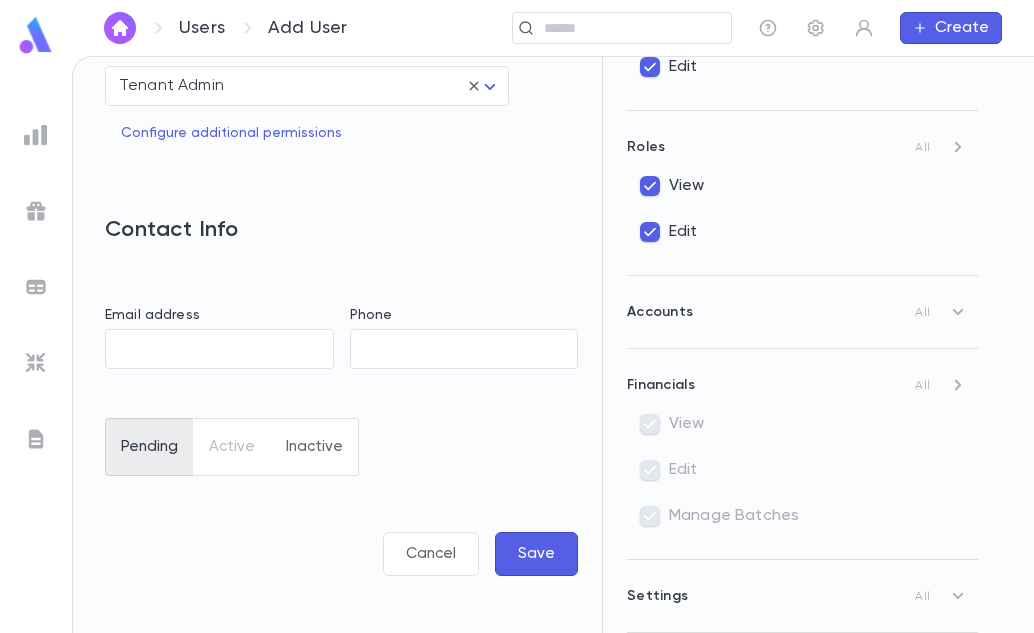 click on "Settings" at bounding box center (657, 596) 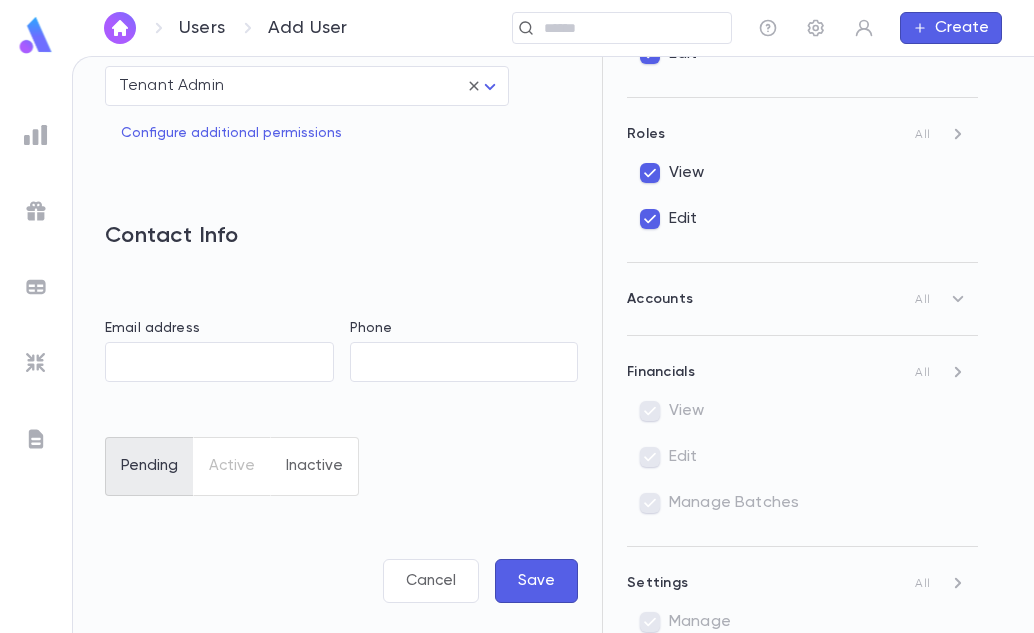 scroll, scrollTop: 308, scrollLeft: 0, axis: vertical 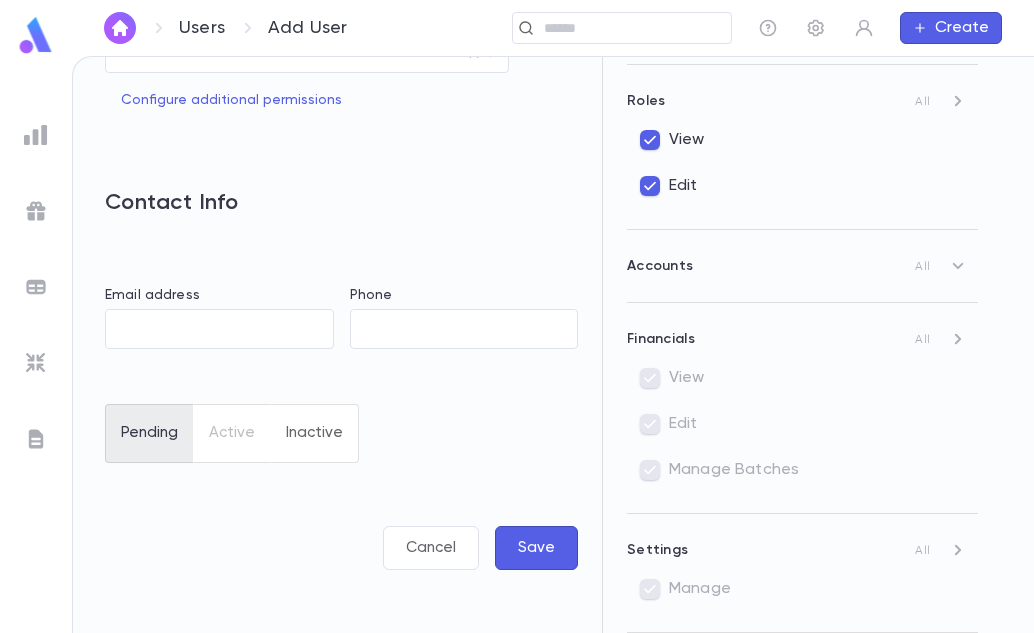 click on "Email address ​" at bounding box center (211, 321) 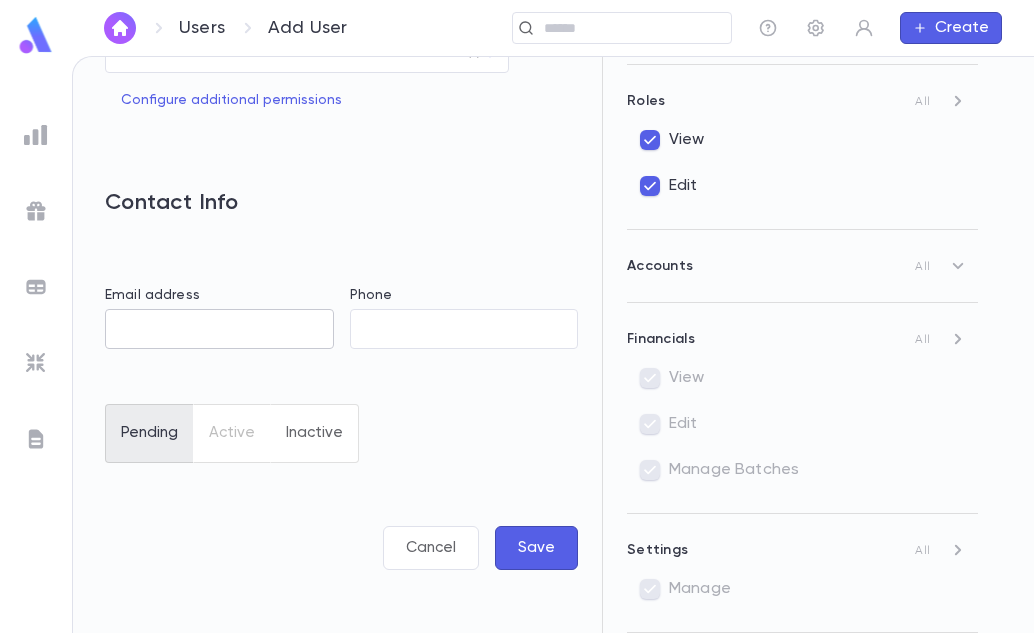 click on "Email address" at bounding box center [219, 329] 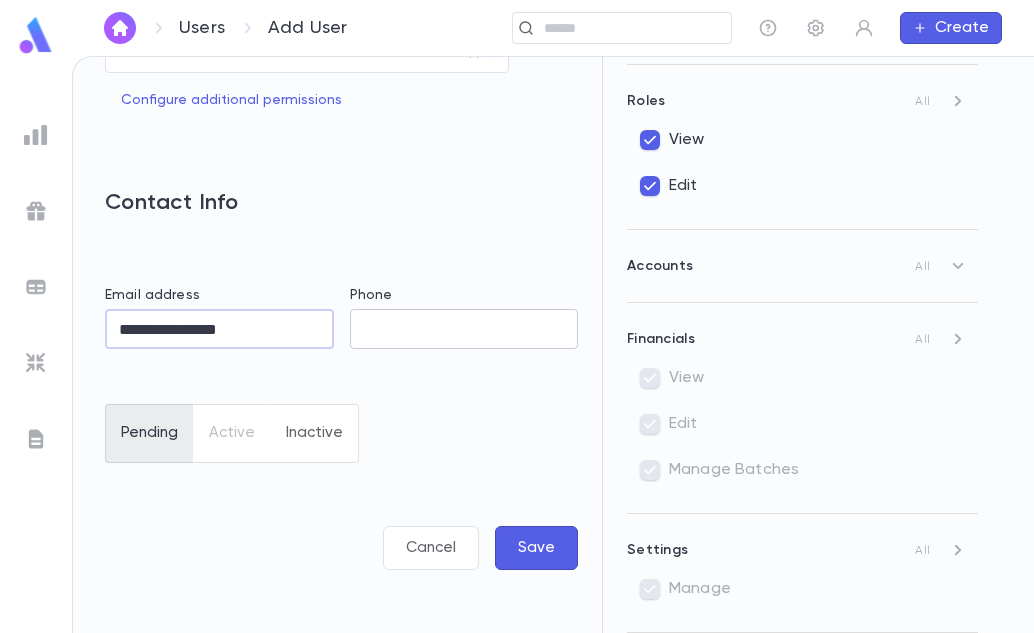 type on "**********" 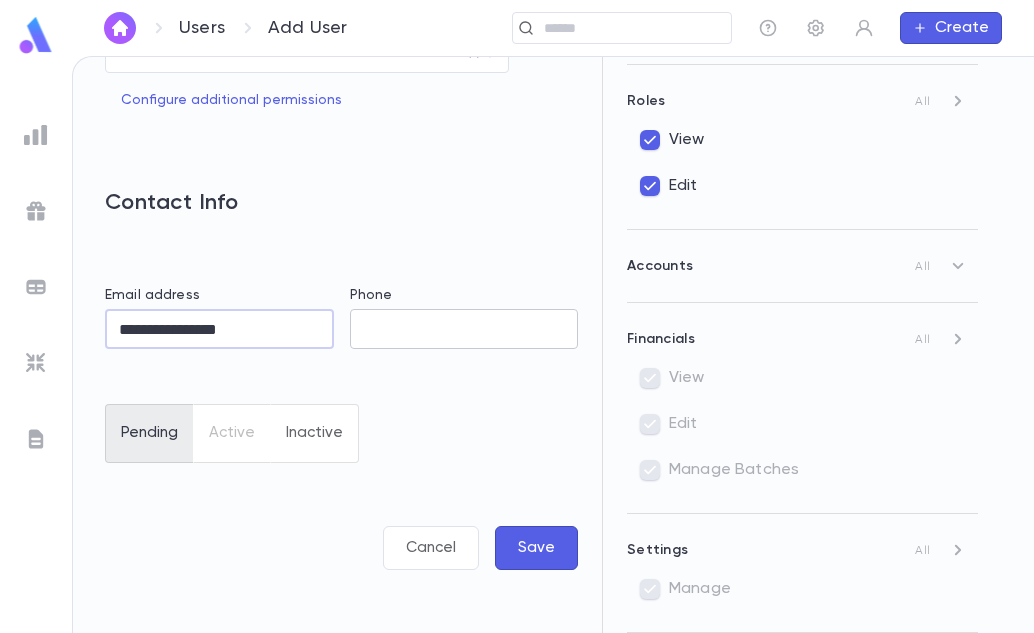 click on "Phone" at bounding box center [464, 329] 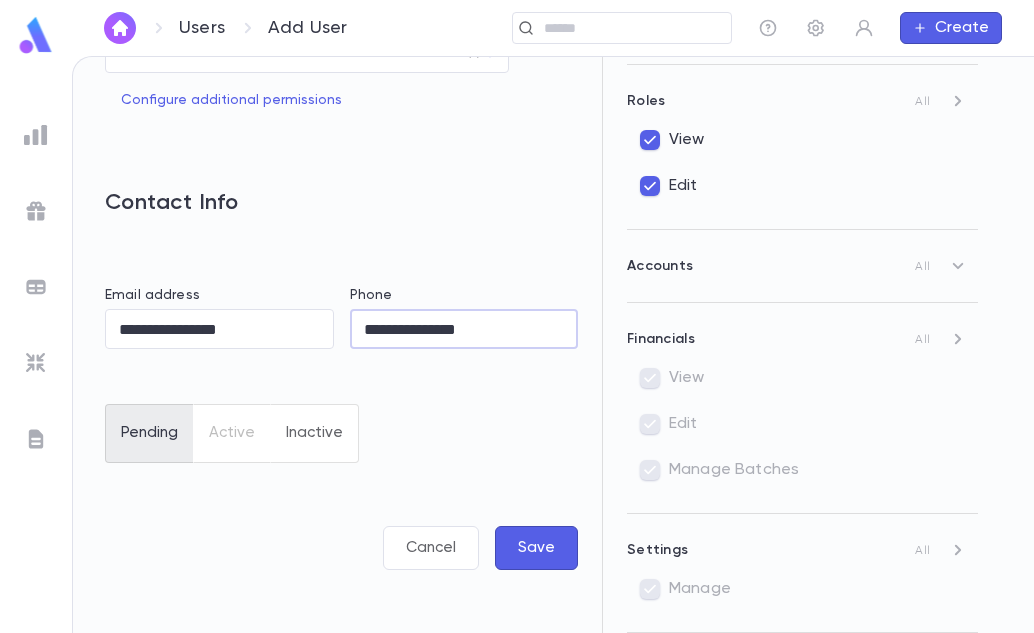 type on "**********" 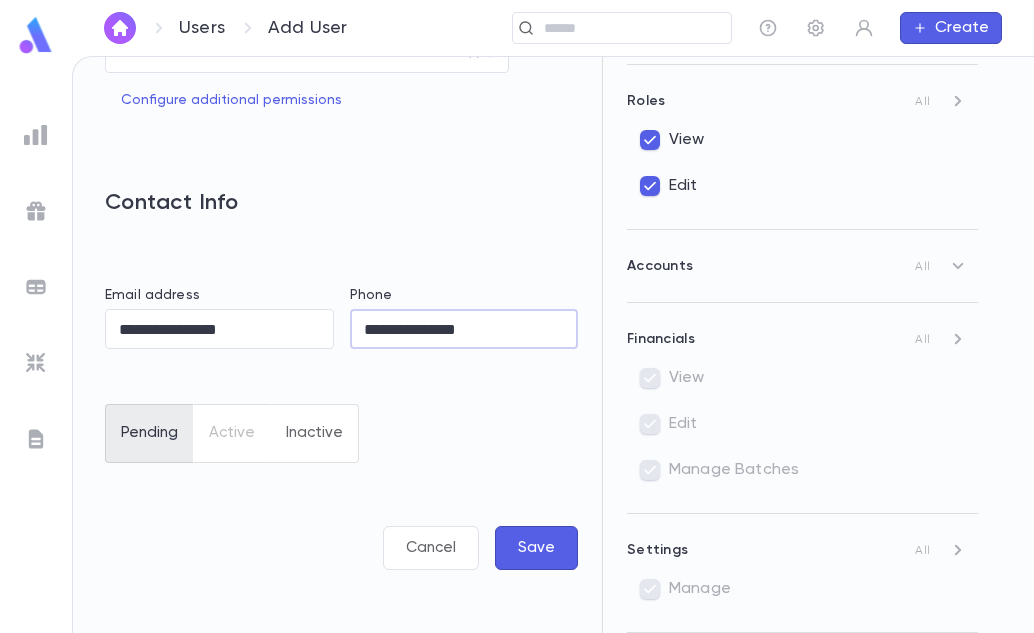 click on "Pending Active Inactive" at bounding box center (232, 433) 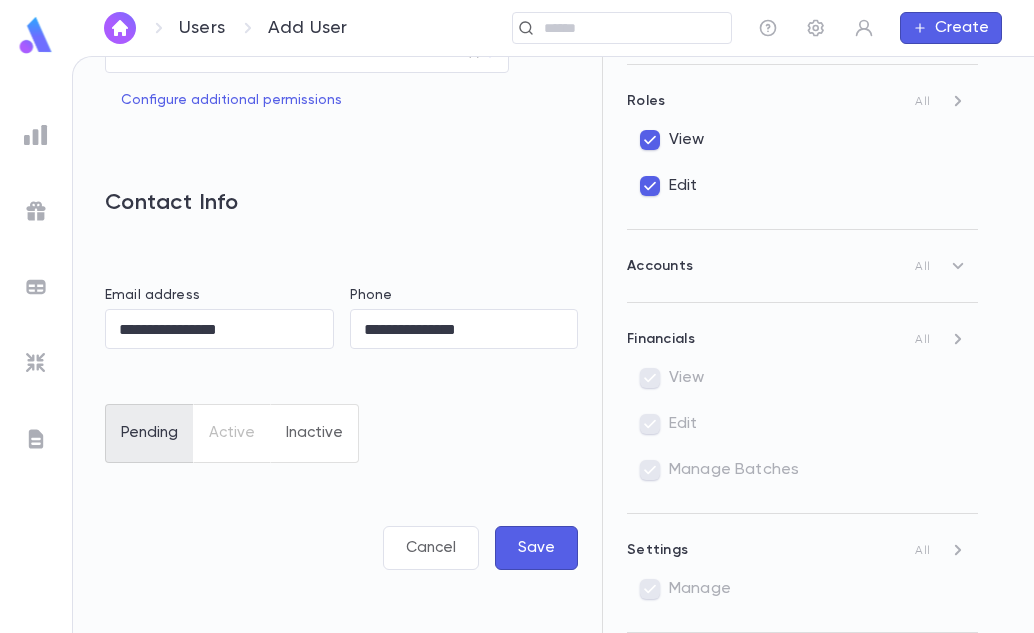 click on "Save" at bounding box center [536, 548] 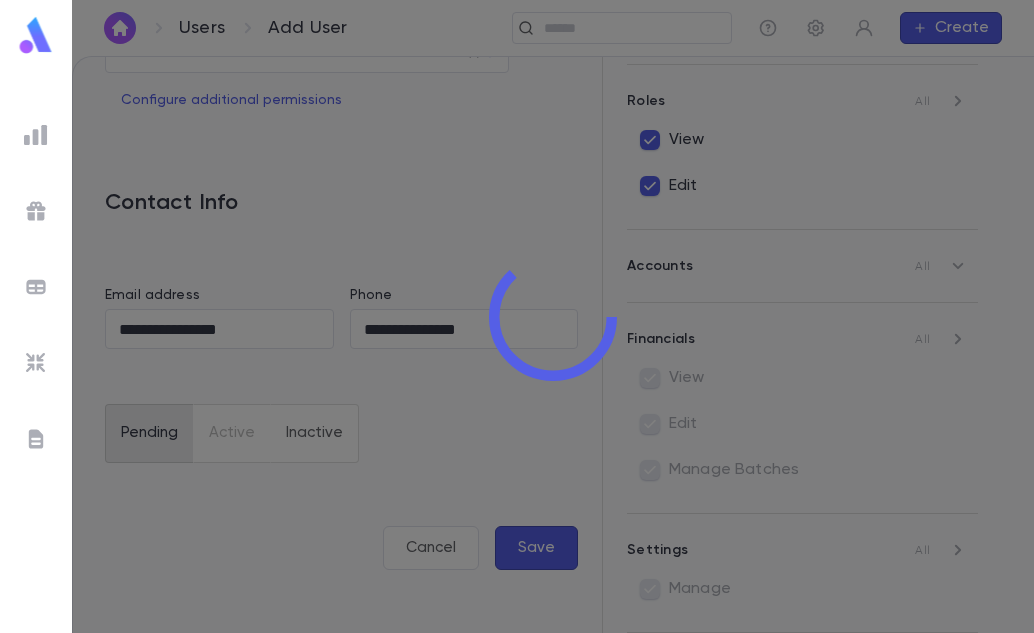 type 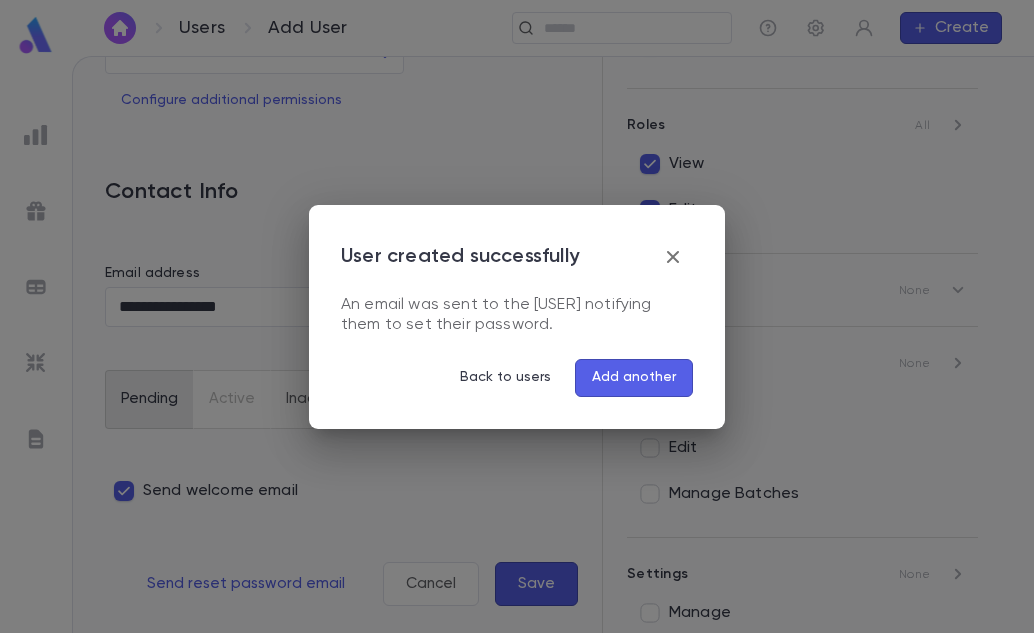 click on "Add another" at bounding box center (634, 378) 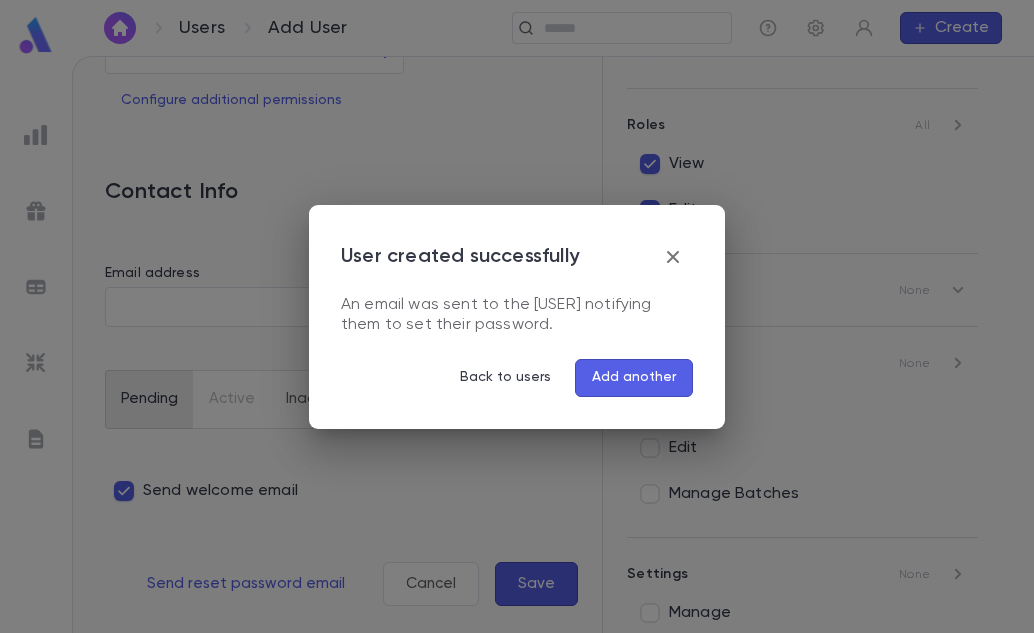scroll, scrollTop: 308, scrollLeft: 0, axis: vertical 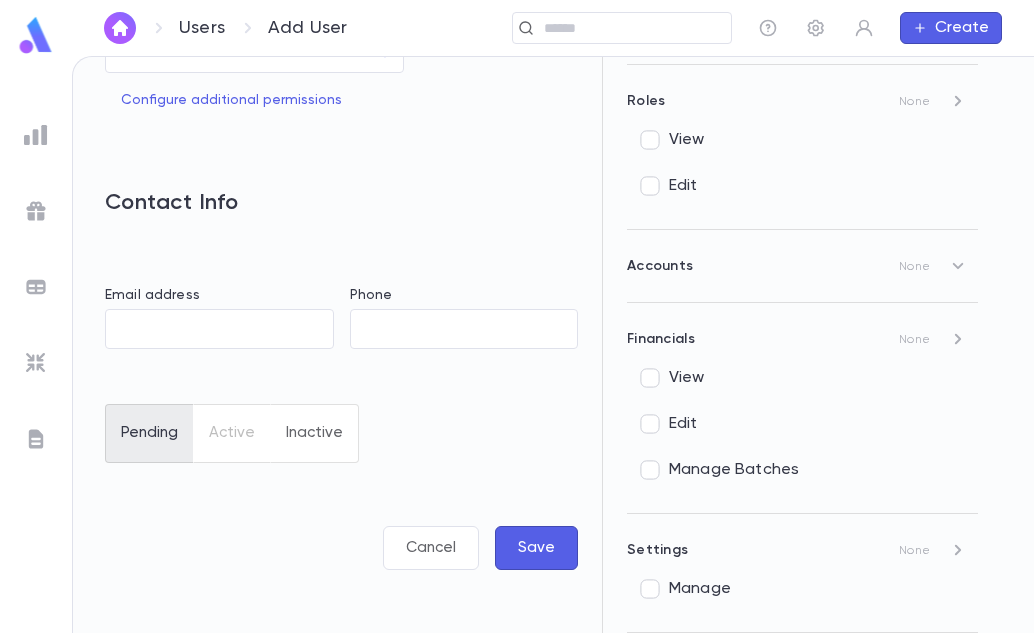 type 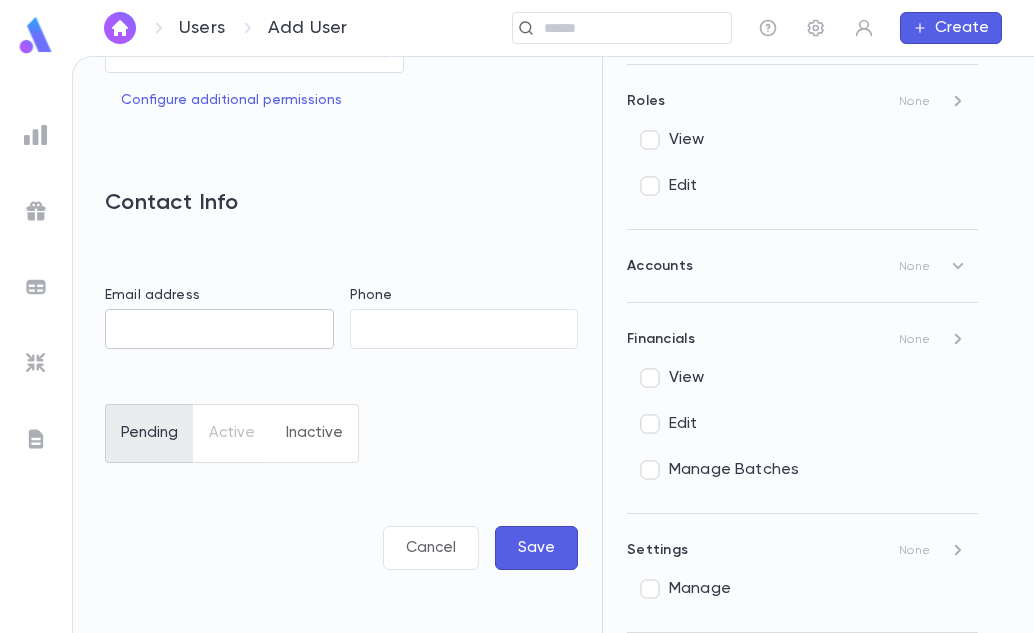 click on "Email address" at bounding box center (219, 329) 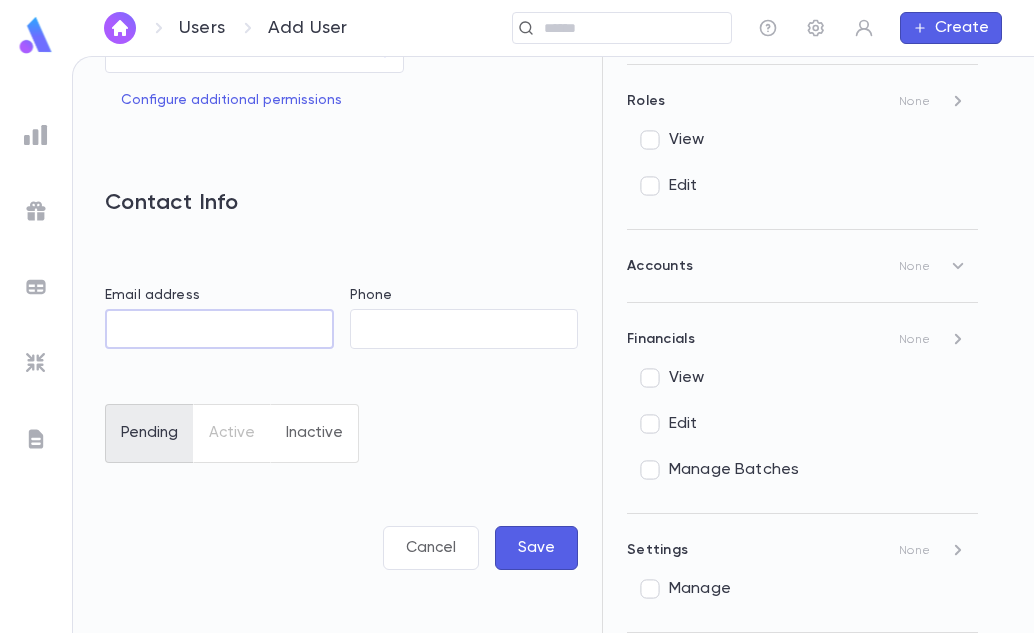 paste on "**********" 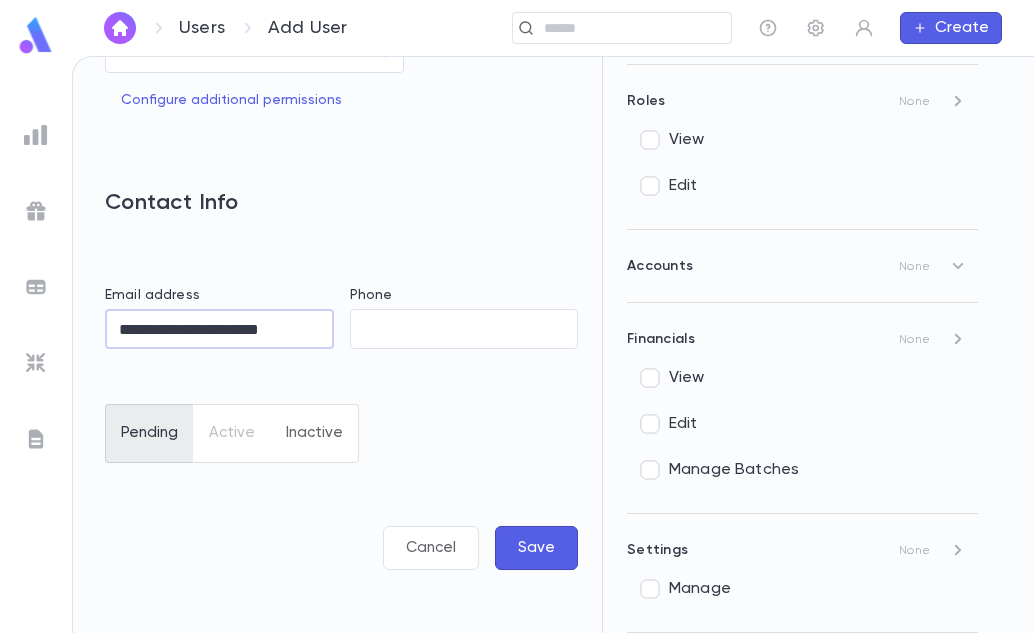 scroll, scrollTop: 0, scrollLeft: 0, axis: both 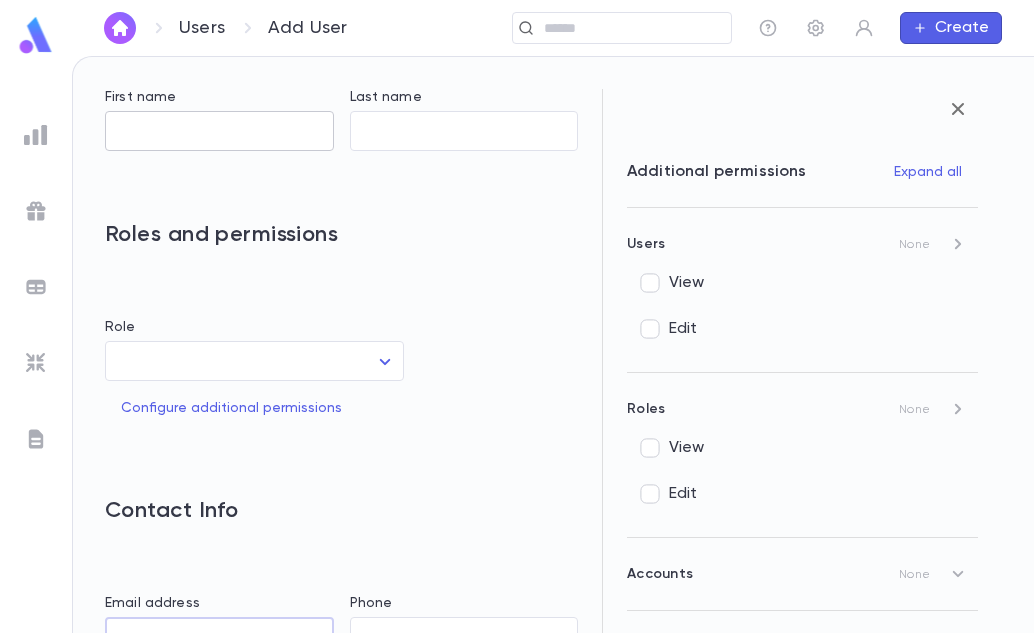 type on "**********" 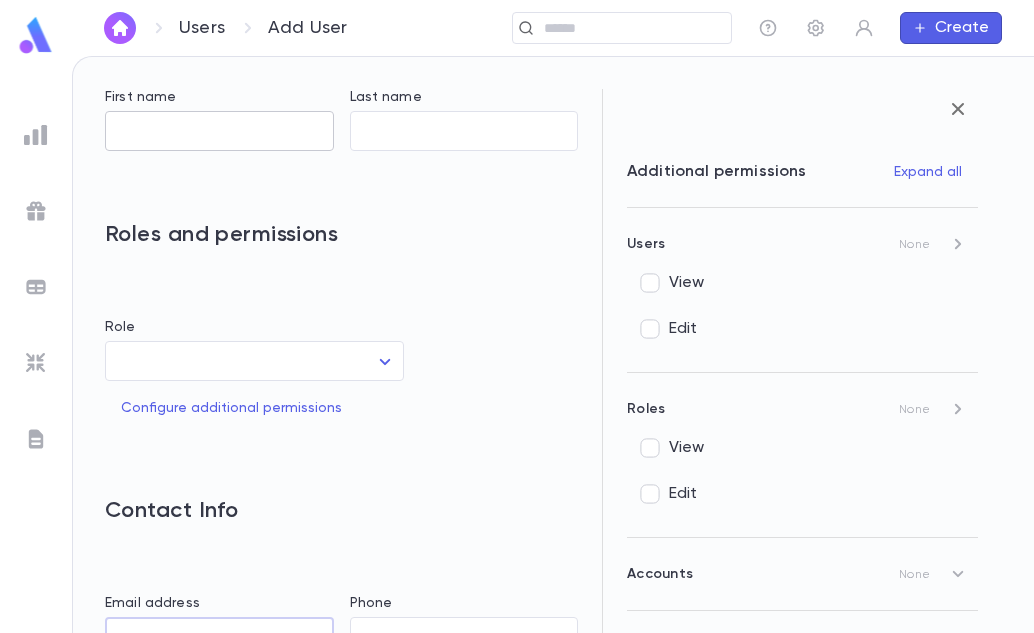 click on "First name" at bounding box center (219, 131) 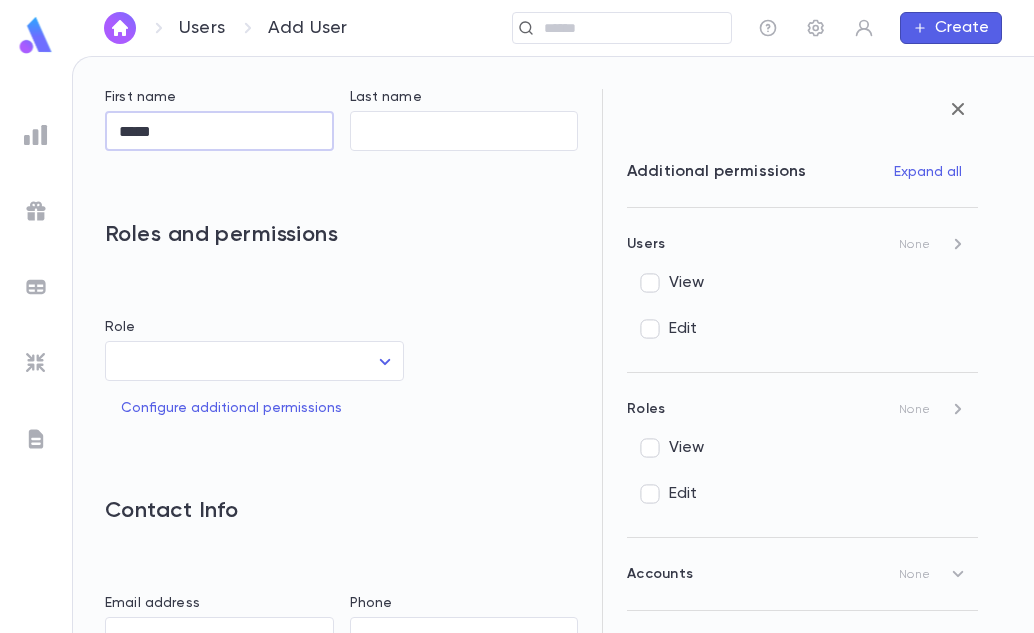 type on "*****" 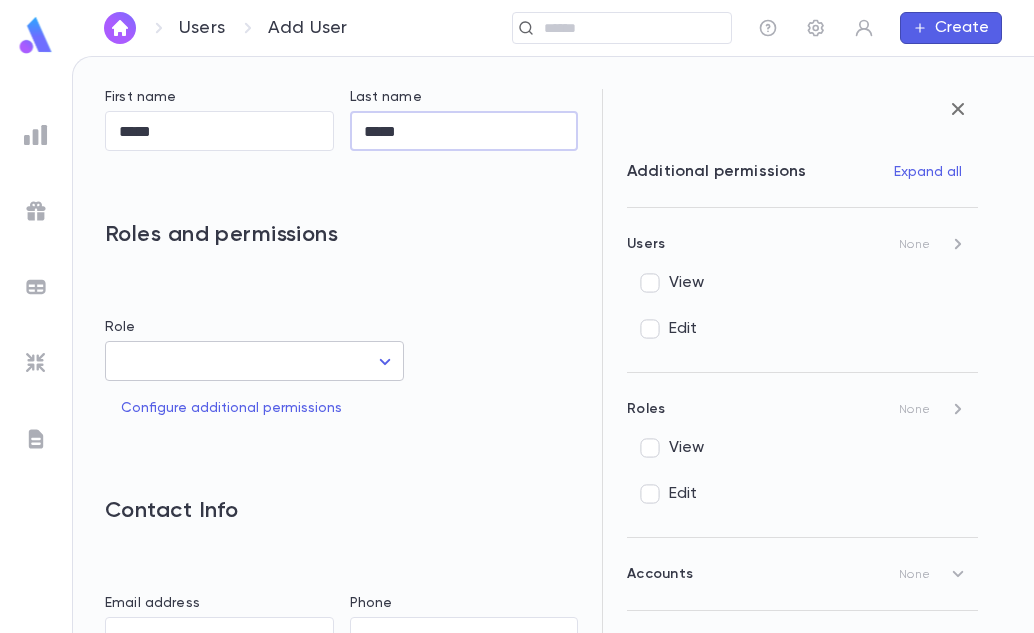 type on "*****" 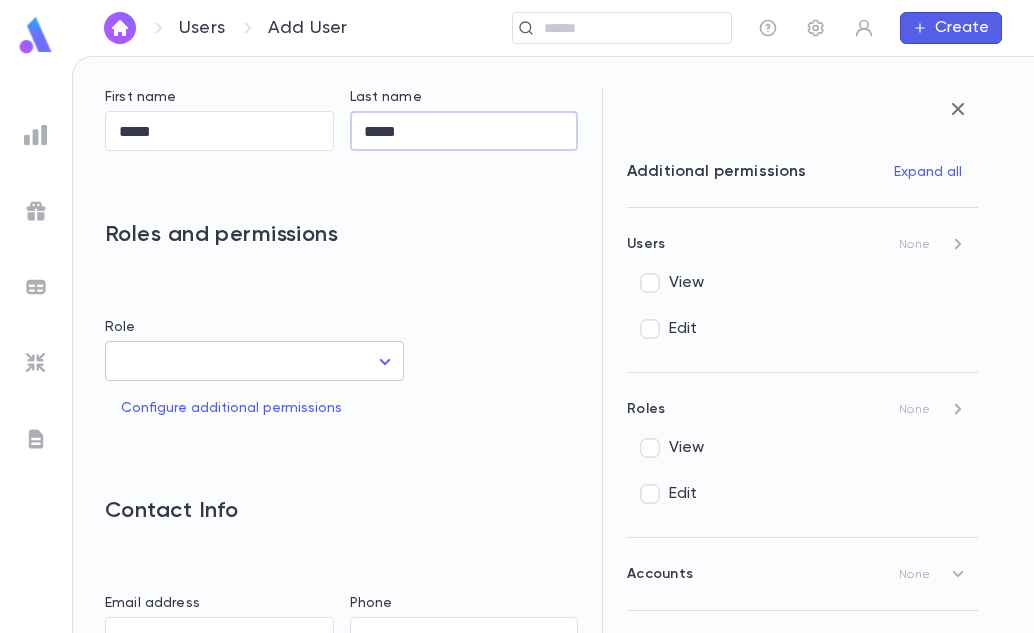 click on "**********" at bounding box center [517, 344] 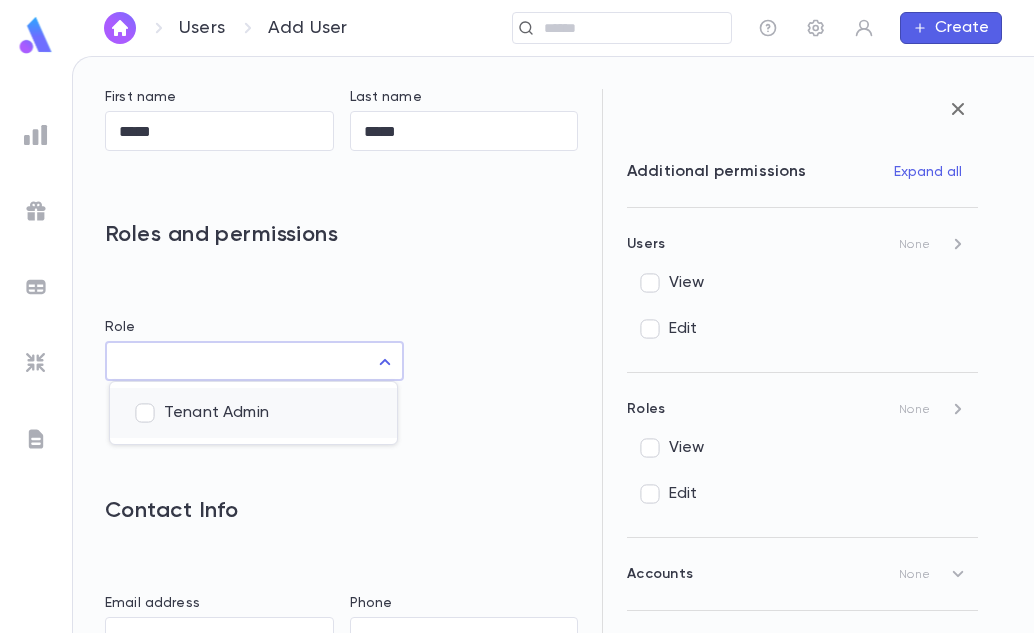 type on "**" 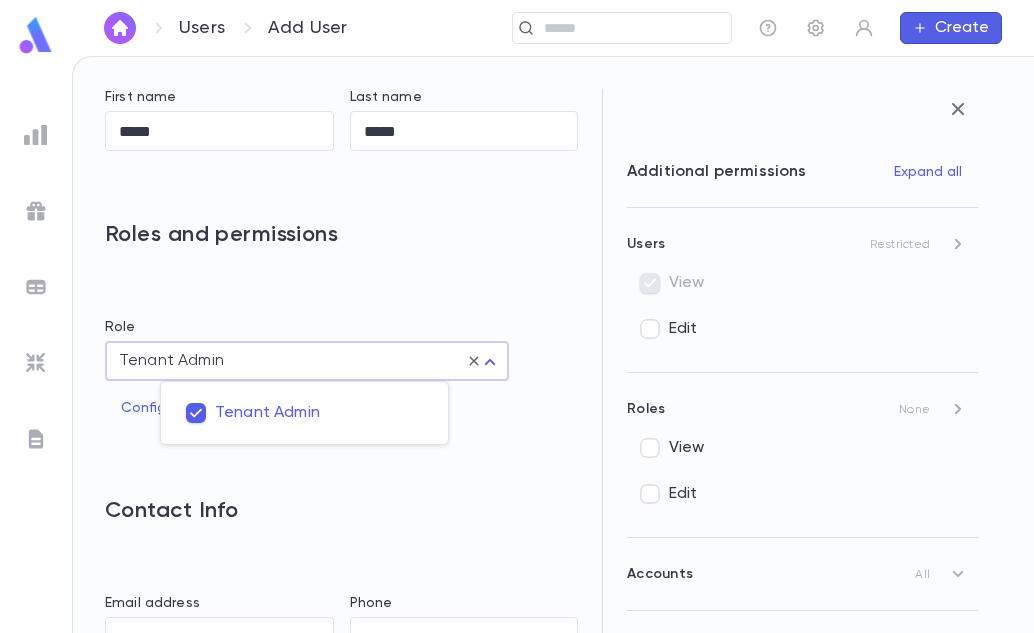 click at bounding box center [517, 316] 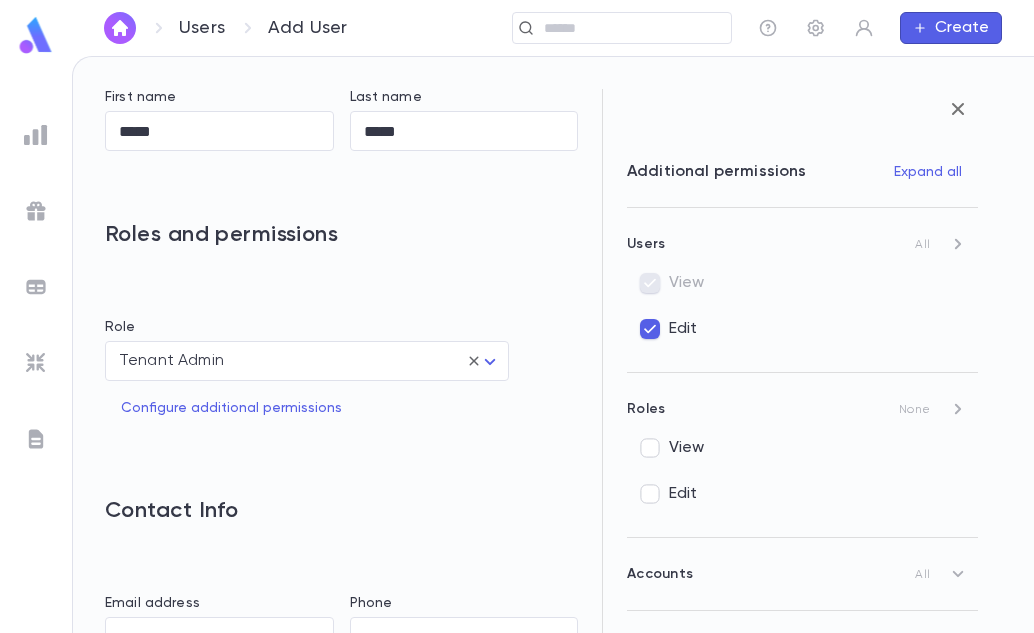 scroll, scrollTop: 200, scrollLeft: 0, axis: vertical 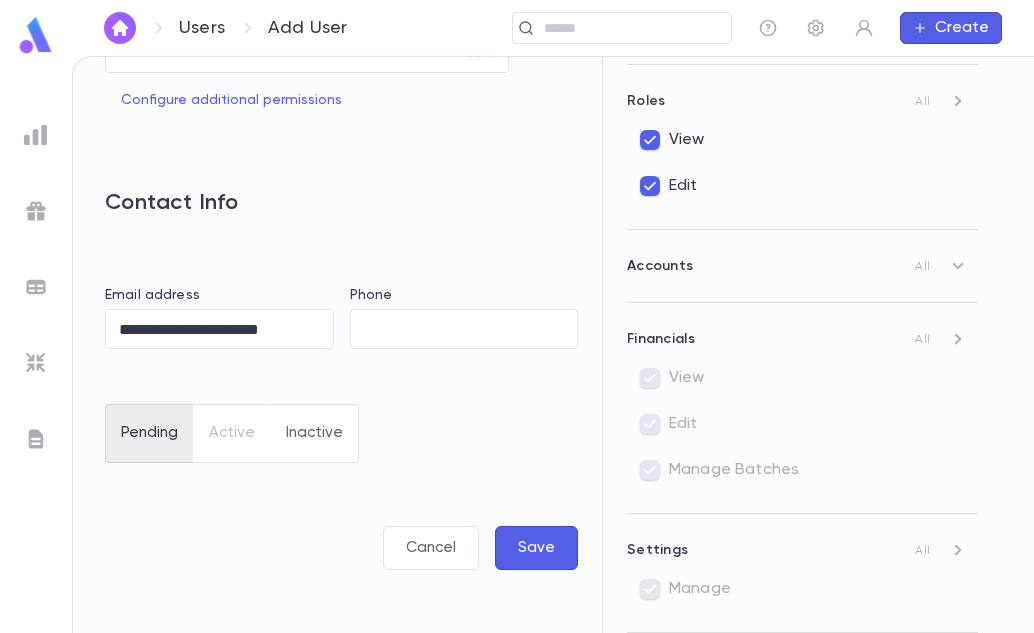 click on "All" at bounding box center [922, 267] 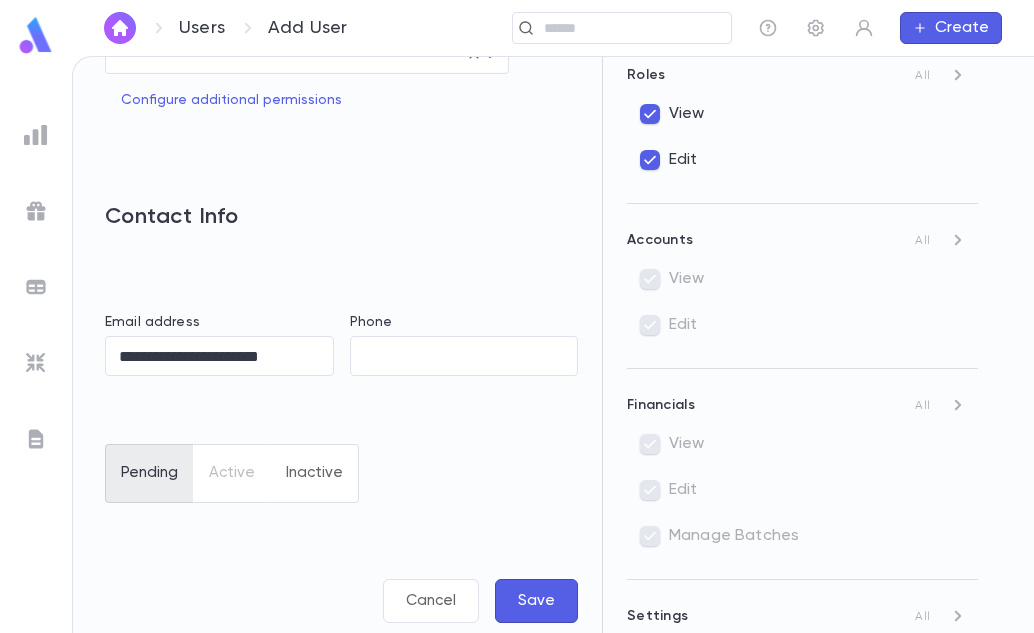 scroll, scrollTop: 400, scrollLeft: 0, axis: vertical 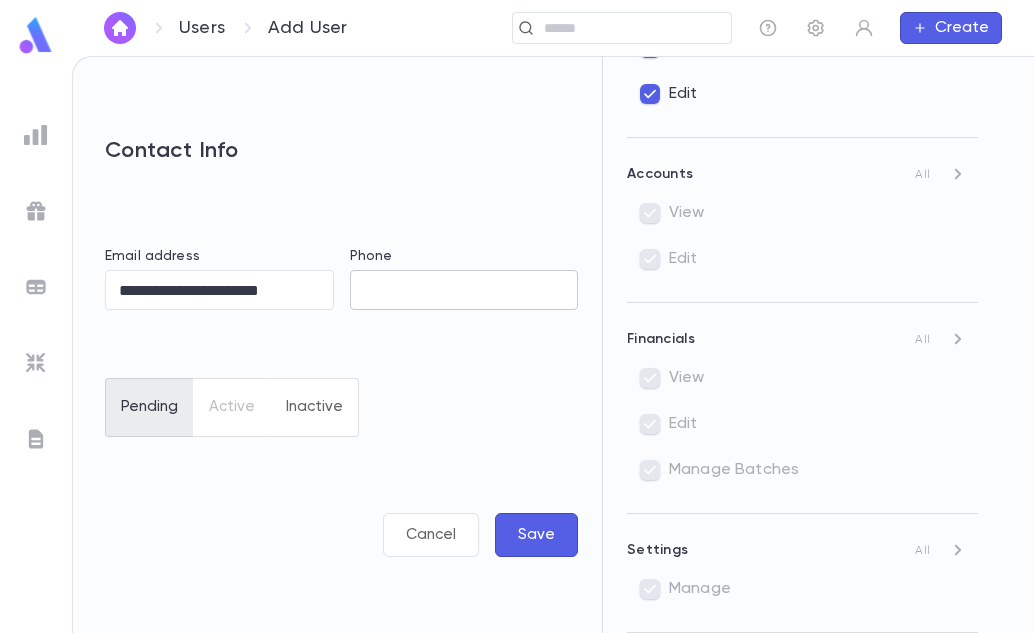 click on "Phone" at bounding box center [464, 290] 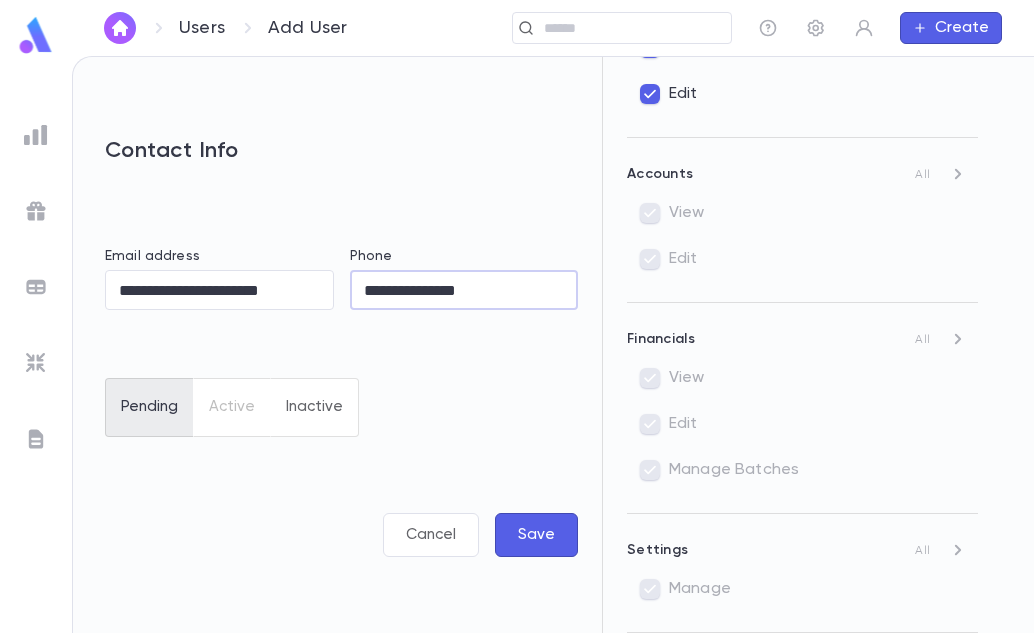 type on "**********" 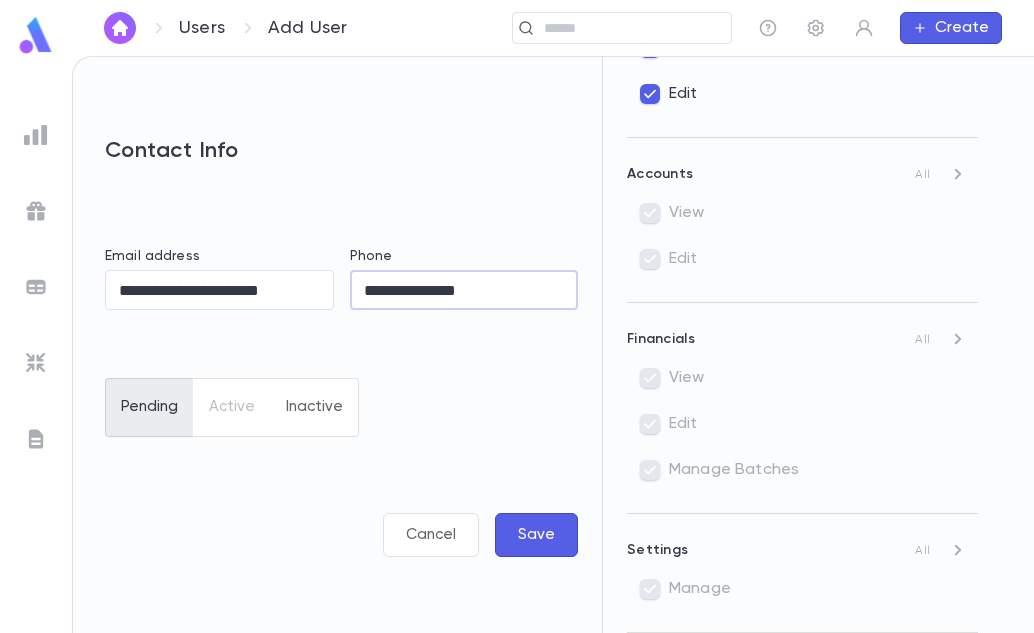 click on "Save" at bounding box center (536, 535) 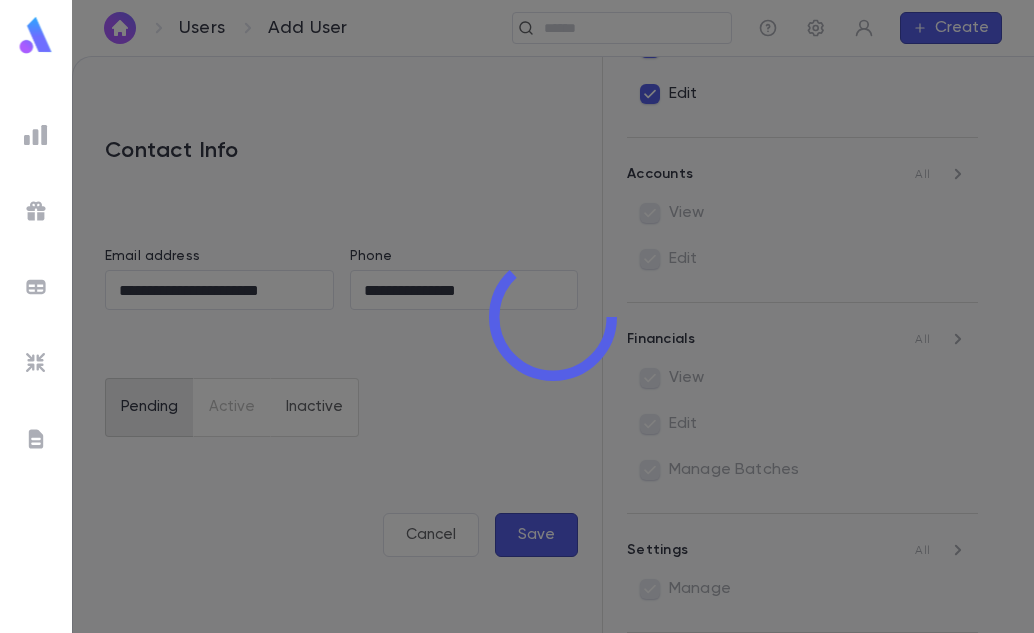 type 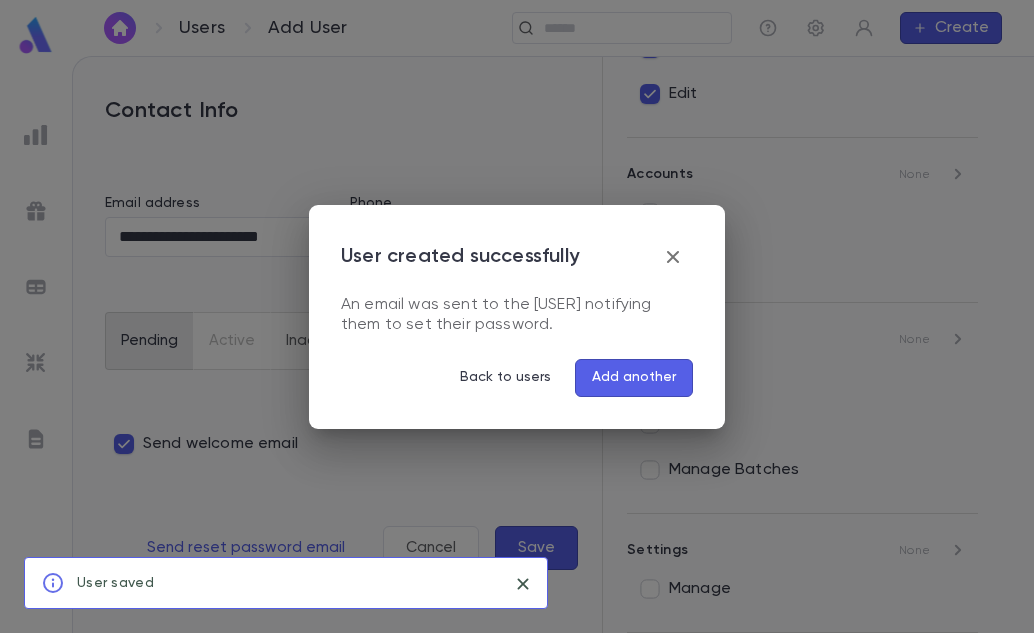 scroll, scrollTop: 373, scrollLeft: 0, axis: vertical 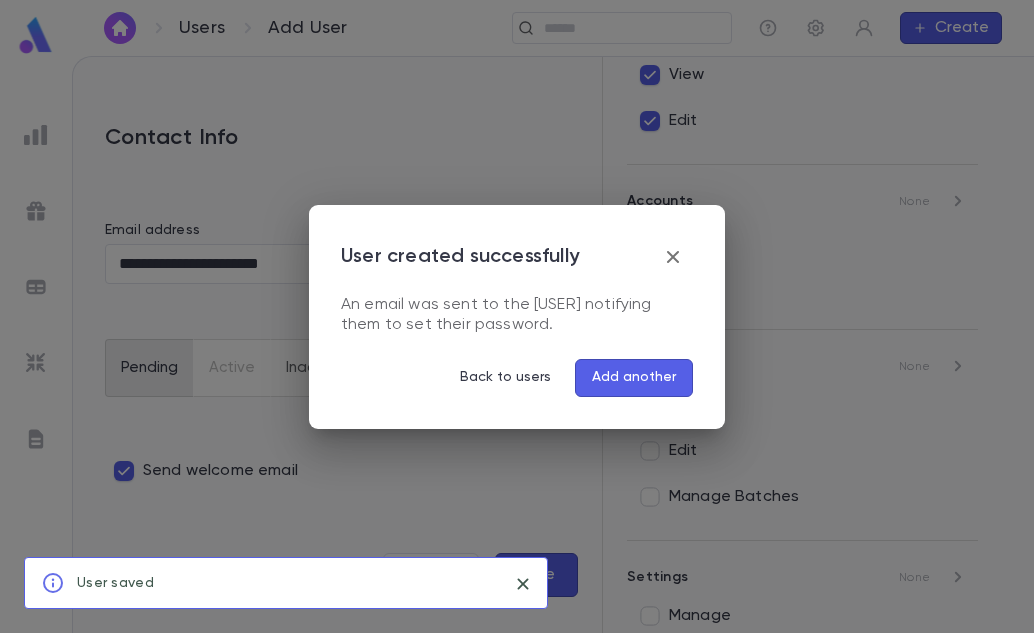 click 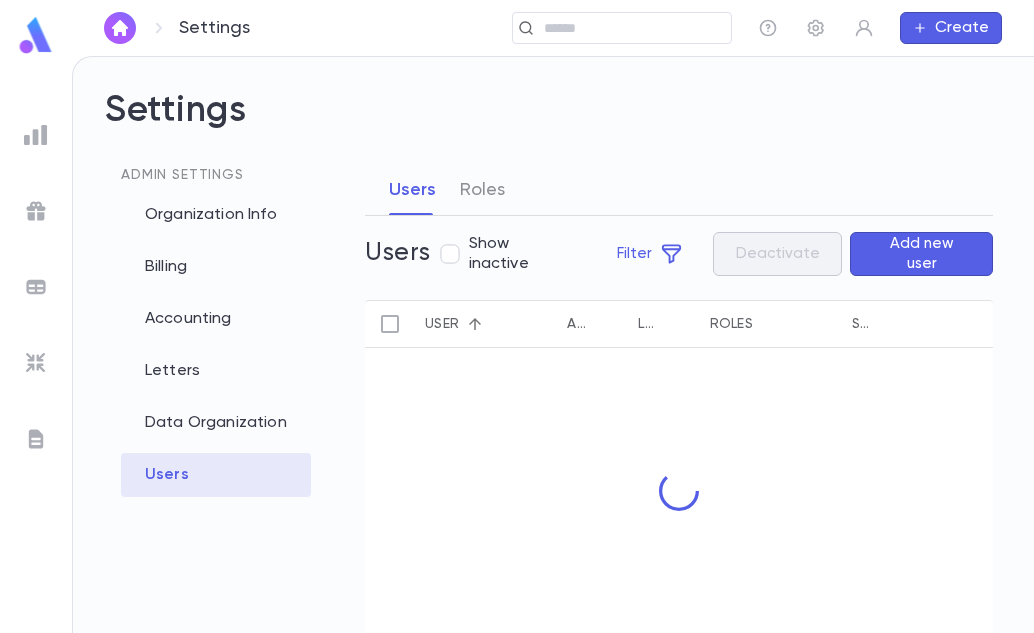 scroll, scrollTop: 0, scrollLeft: 0, axis: both 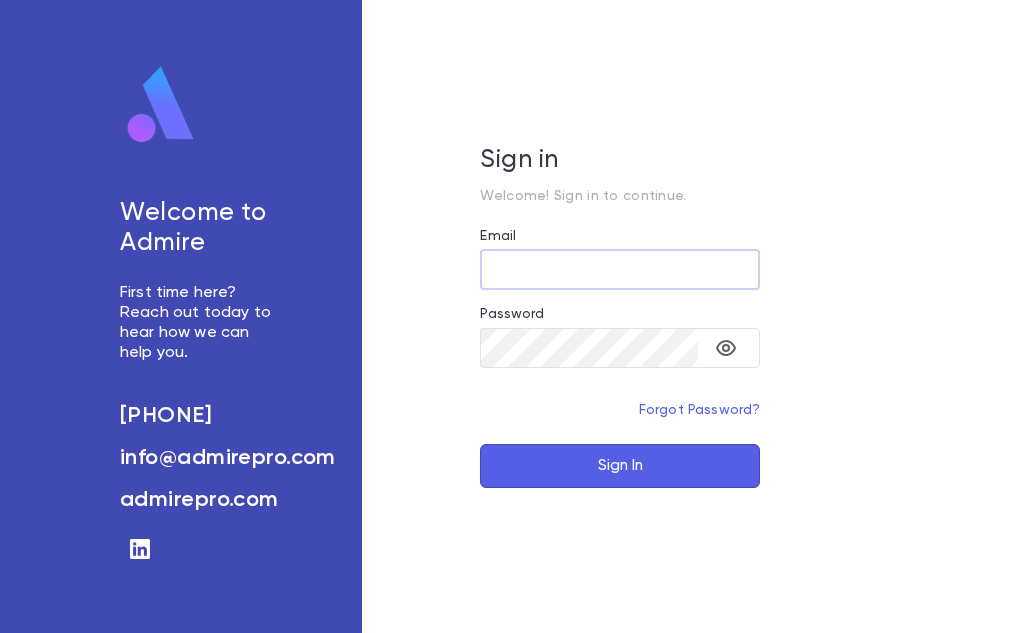 click on "Email" at bounding box center (620, 269) 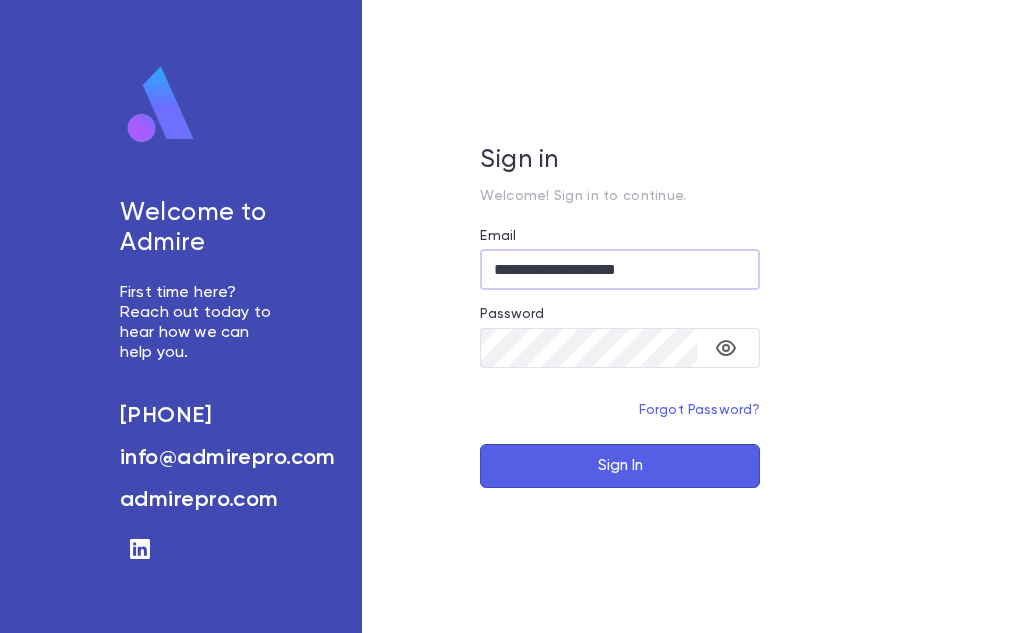 type on "**********" 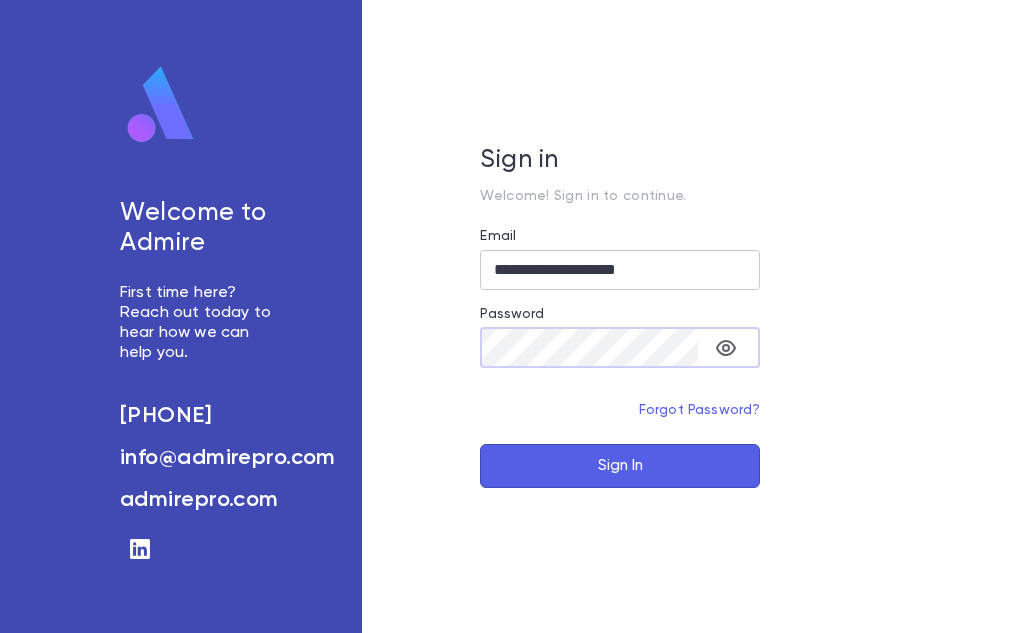 click on "Sign In" at bounding box center (620, 466) 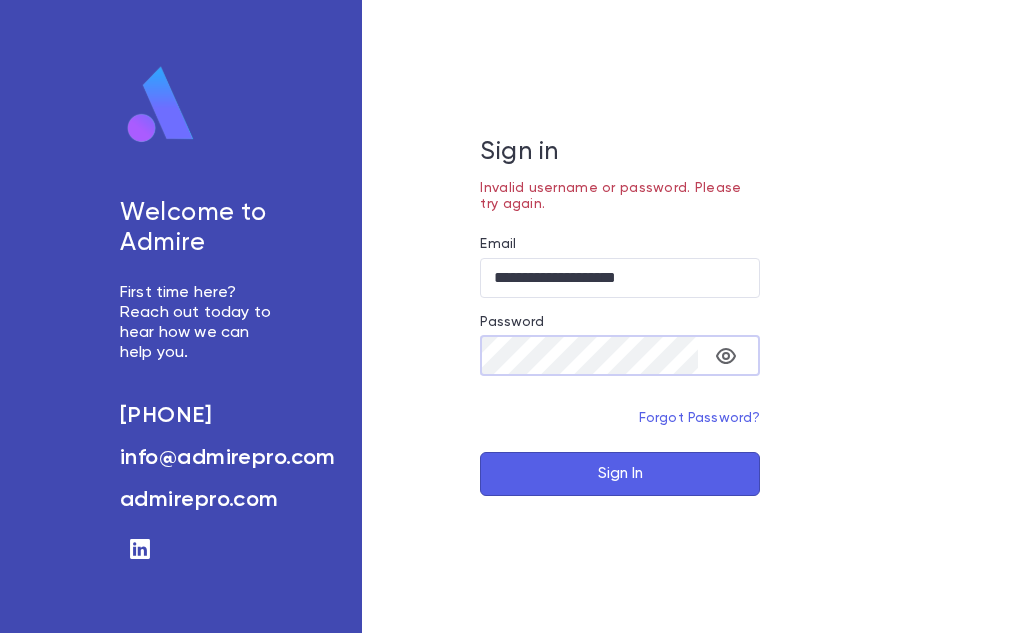 click 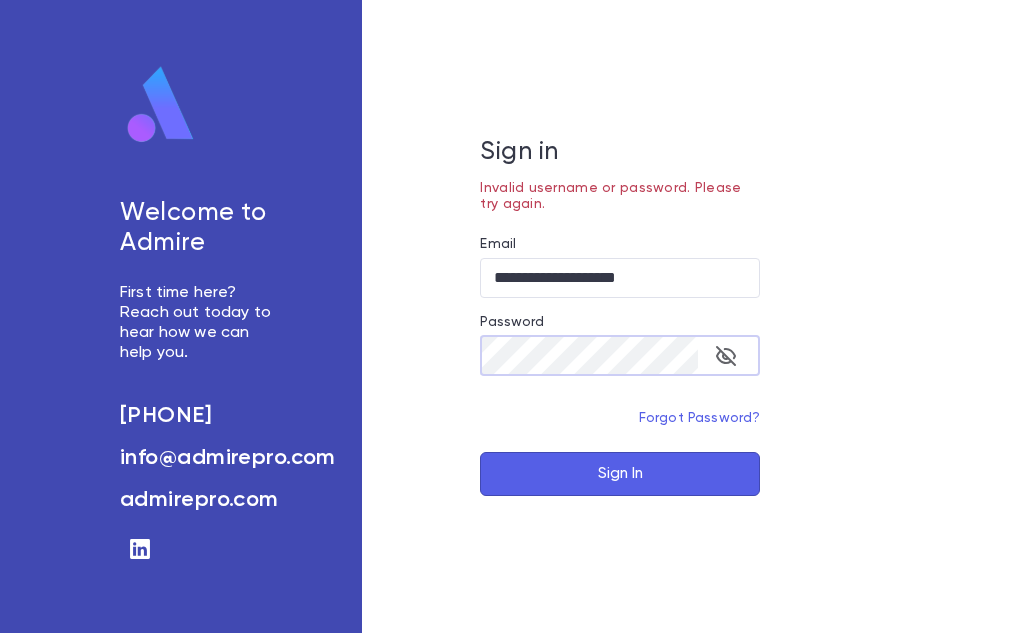 click on "**********" at bounding box center [620, 316] 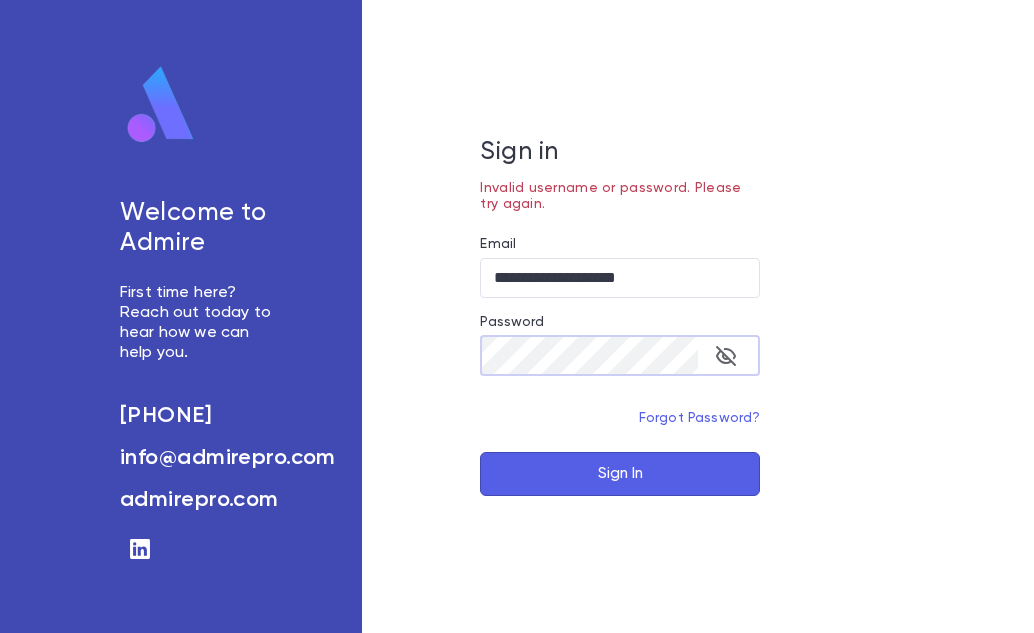 click on "Sign In" at bounding box center [620, 474] 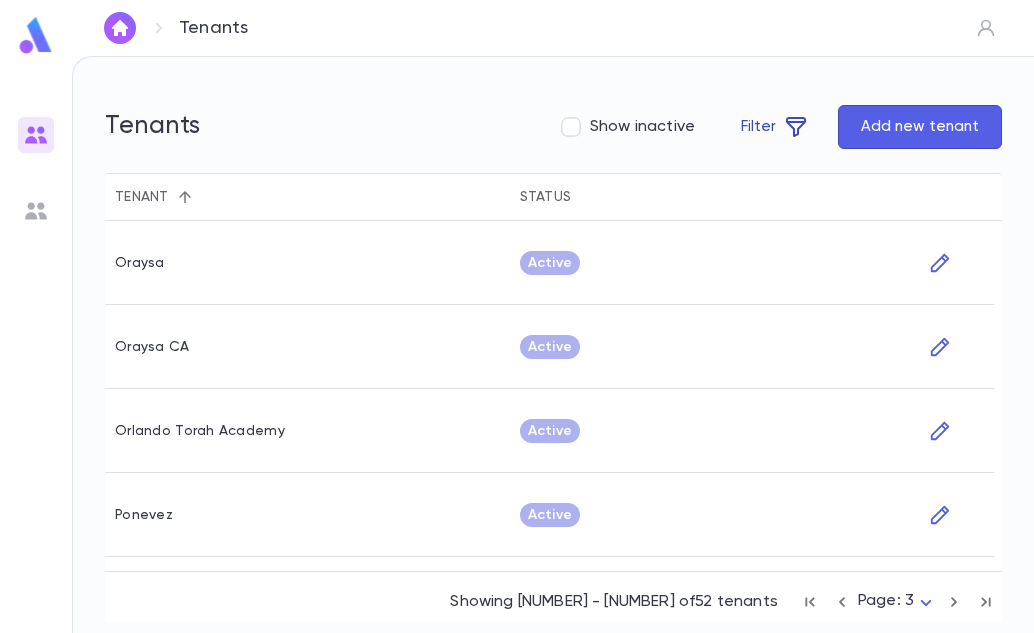 click 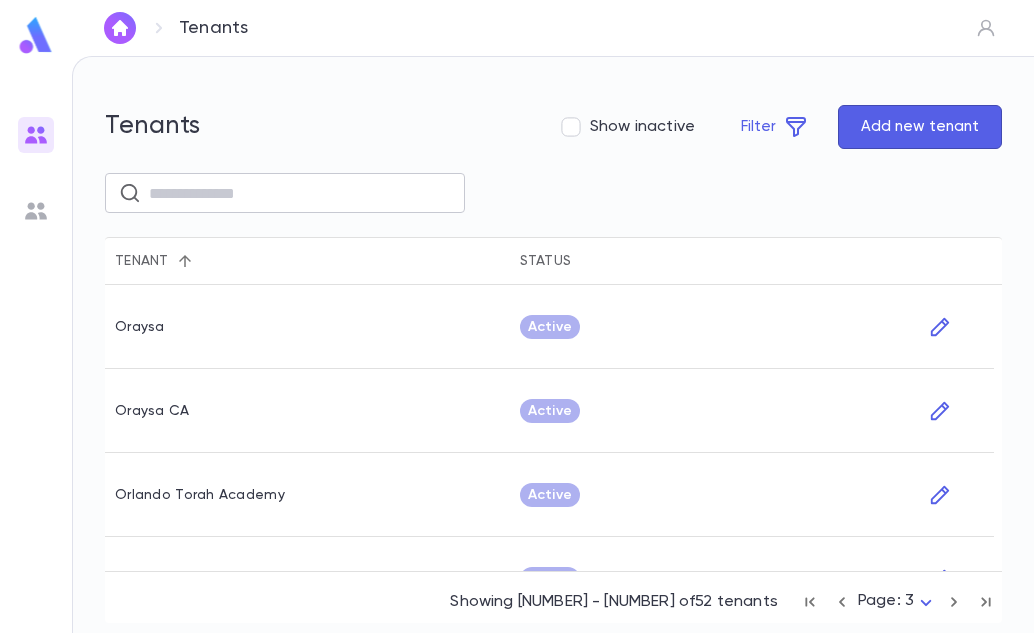 click at bounding box center [300, 193] 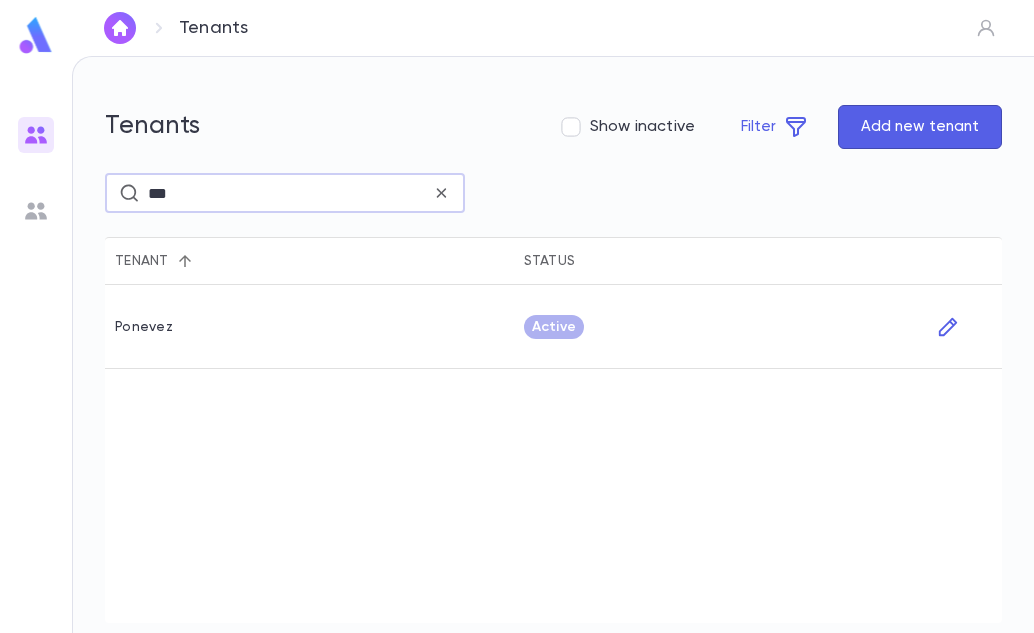 type on "***" 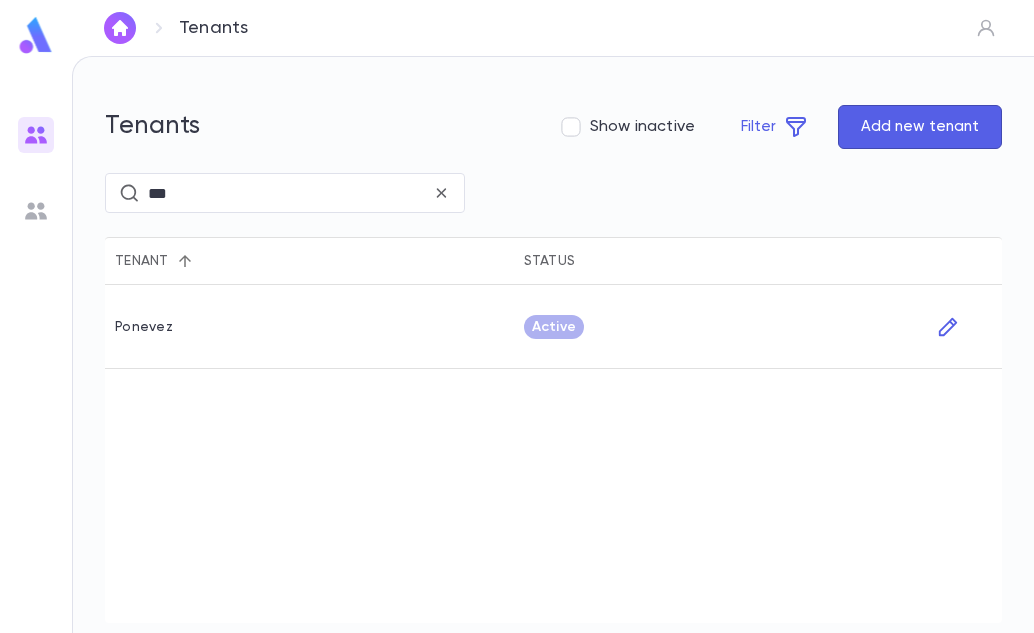 click on "[CITY]" at bounding box center [144, 327] 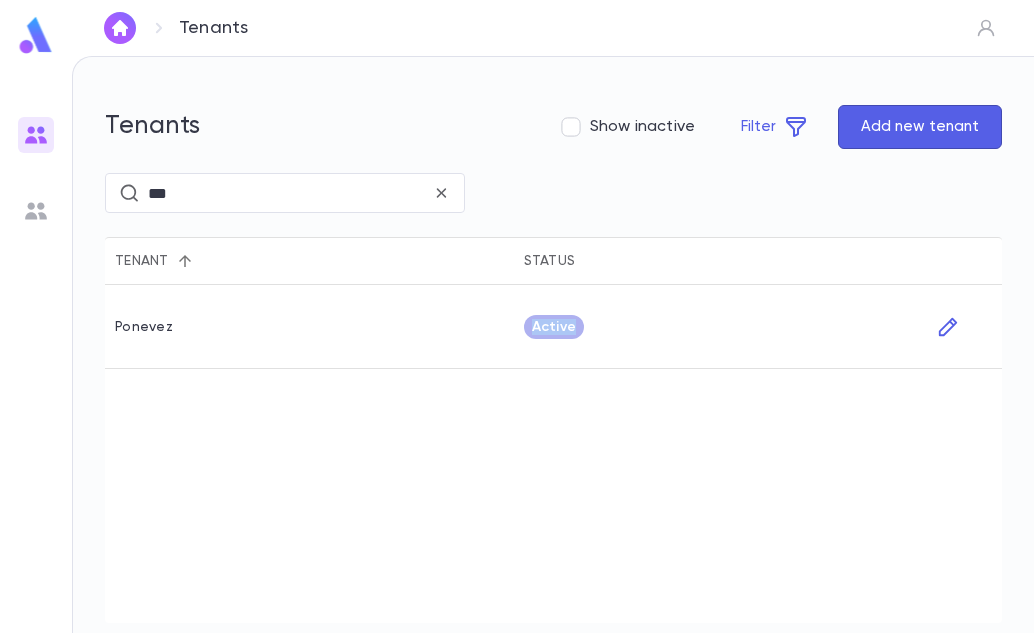 click on "Active" at bounding box center (718, 327) 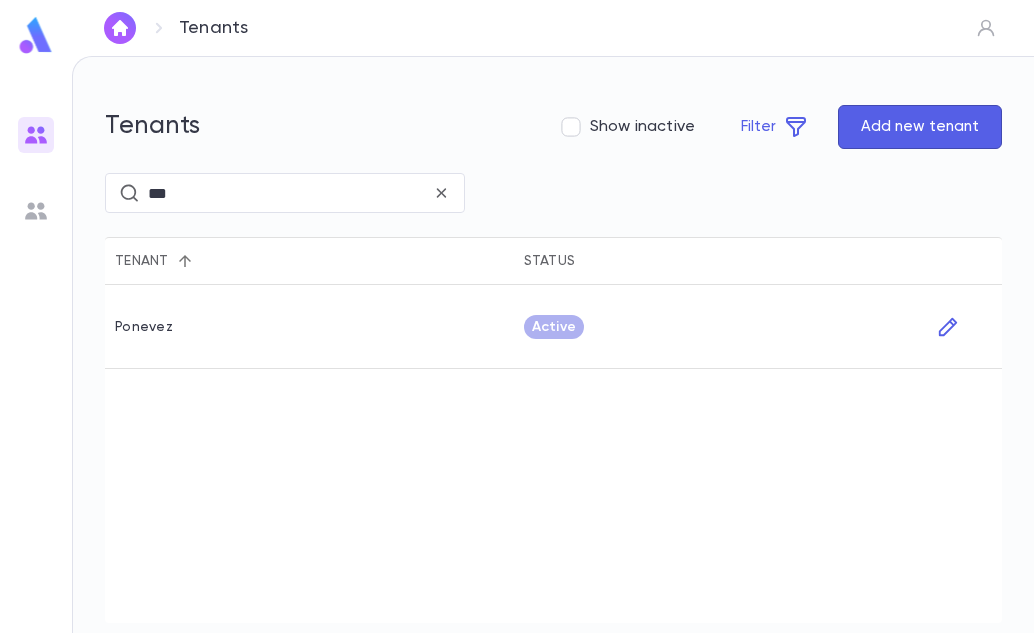 click on "[CITY]" at bounding box center (144, 327) 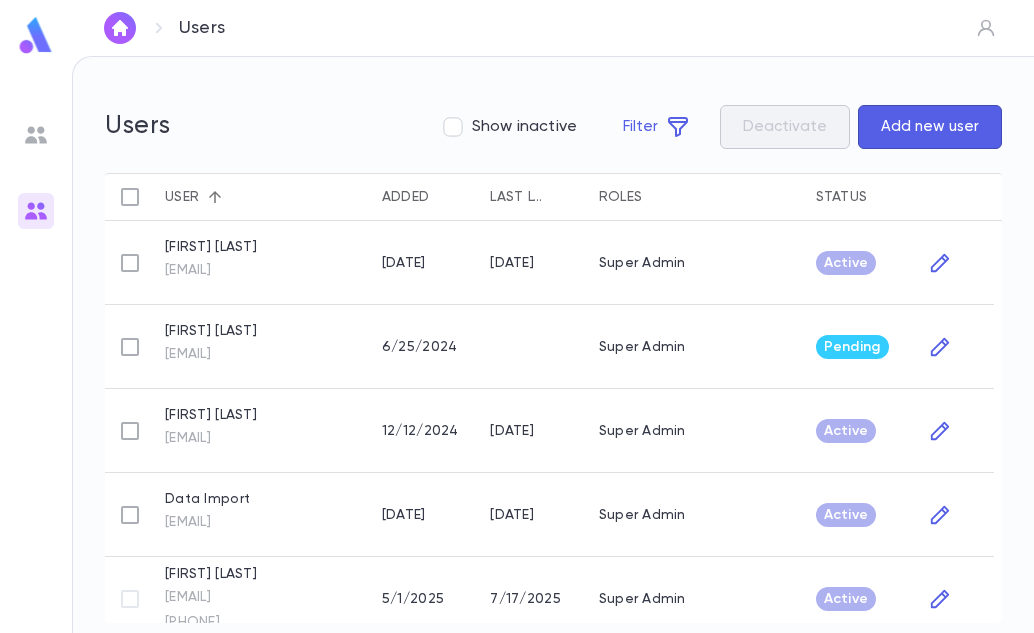 click on "Add new user" at bounding box center (930, 127) 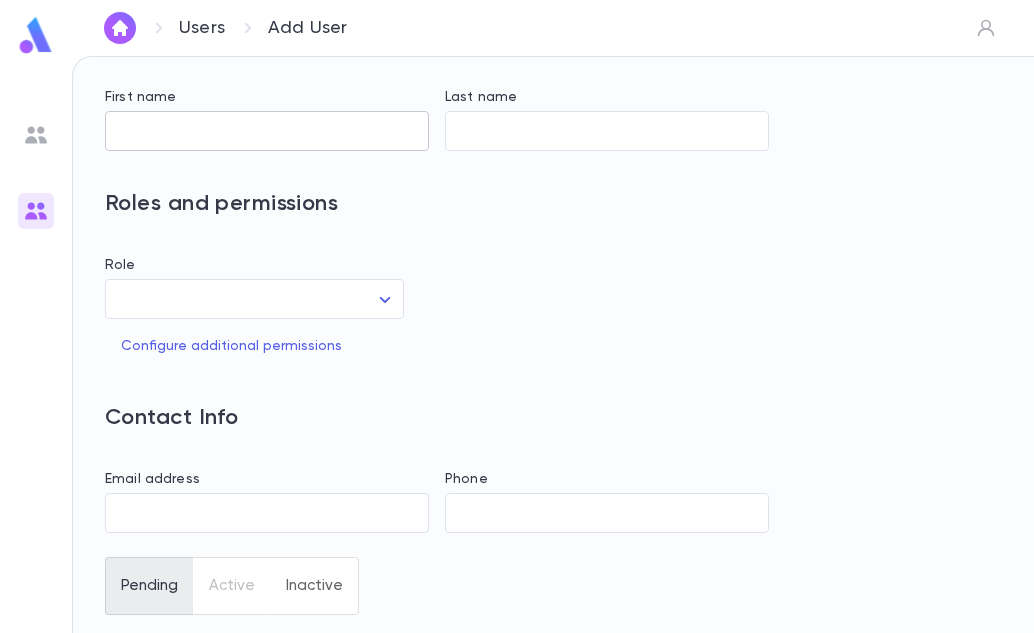click on "First name" at bounding box center [267, 131] 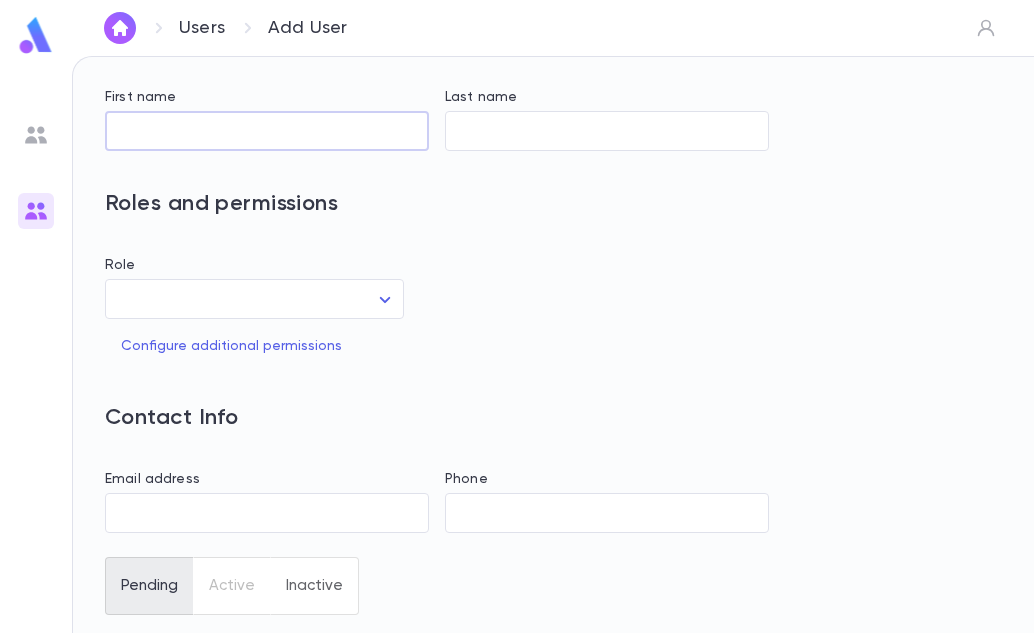 scroll, scrollTop: 90, scrollLeft: 0, axis: vertical 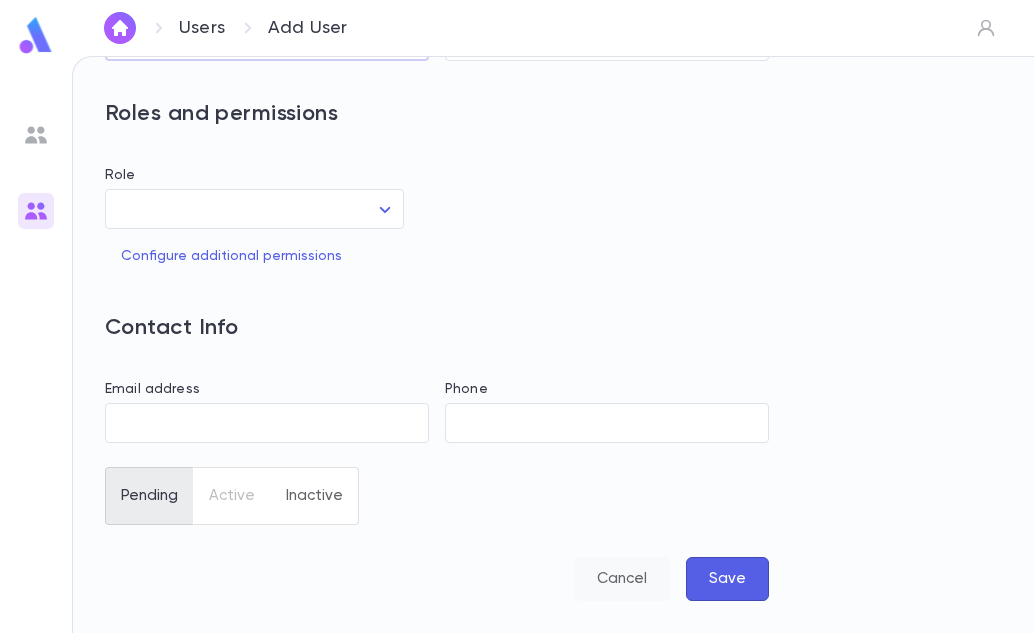 click on "Cancel" at bounding box center (622, 579) 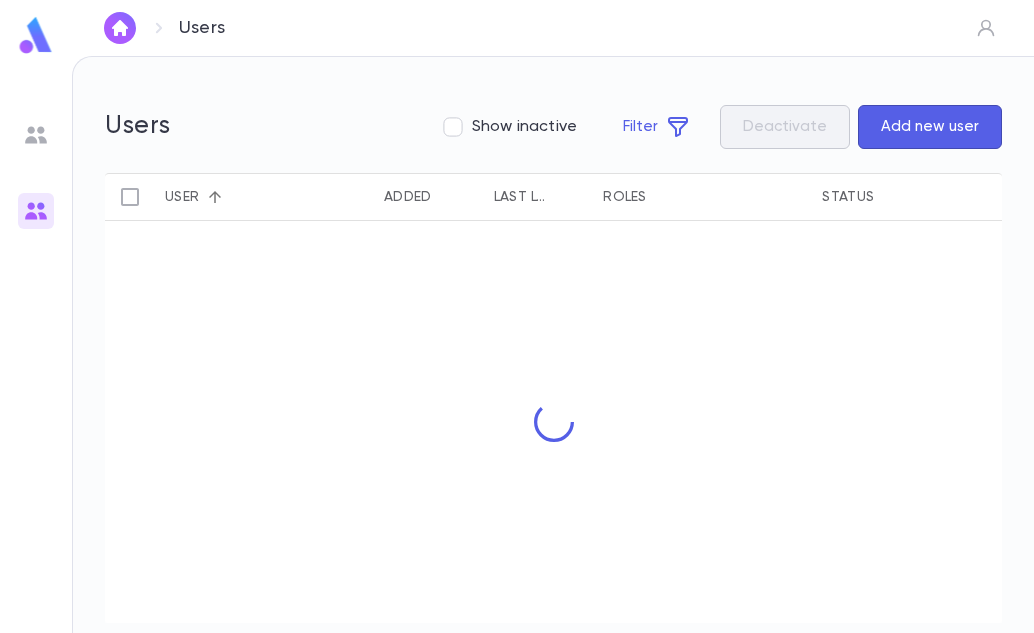 scroll, scrollTop: 0, scrollLeft: 0, axis: both 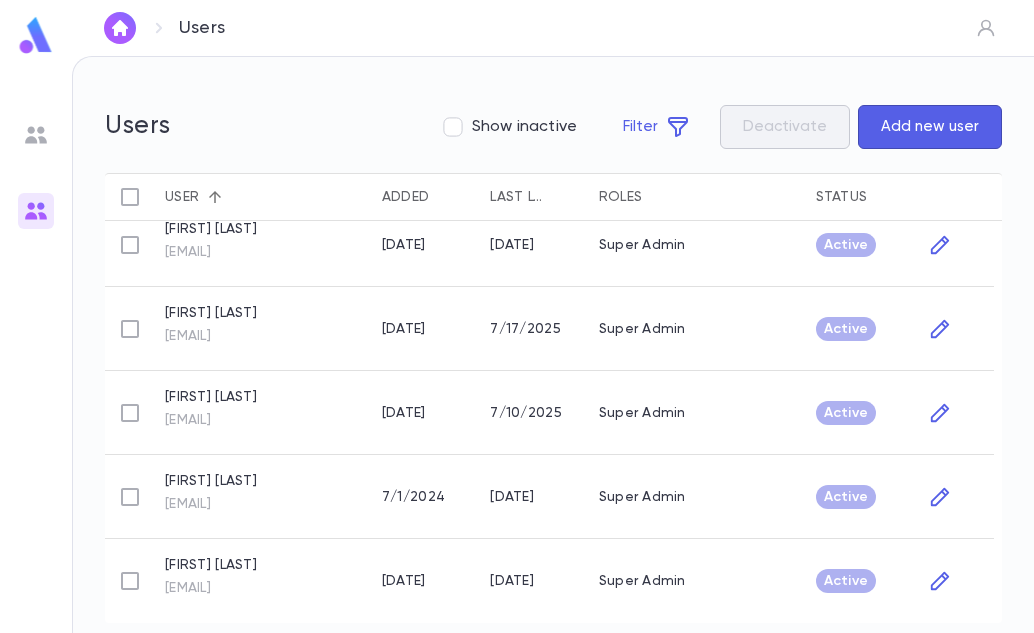 click at bounding box center (36, 135) 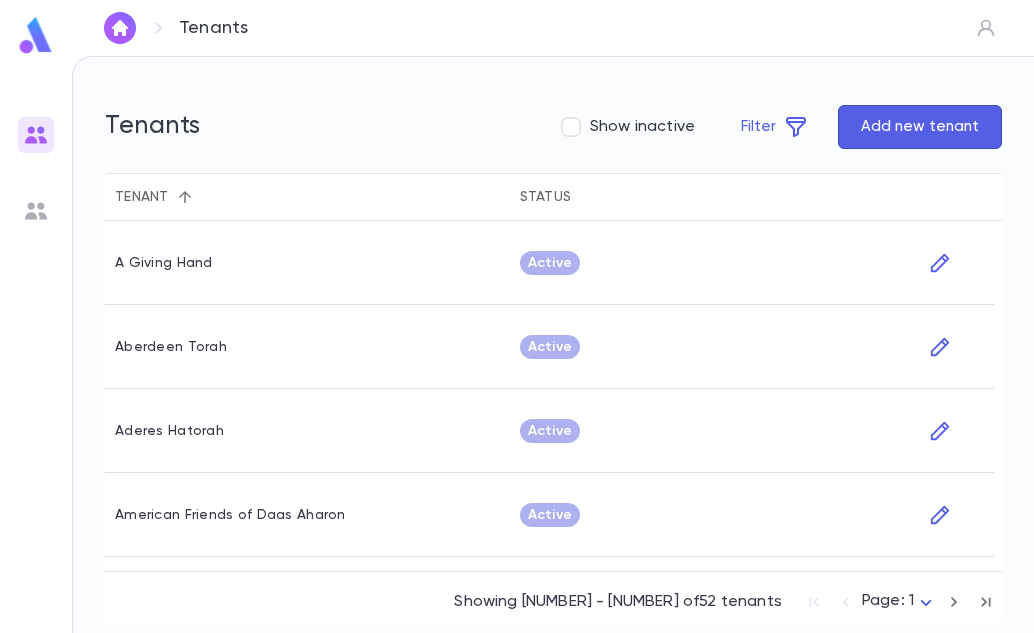 click on "Add new tenant" at bounding box center [920, 127] 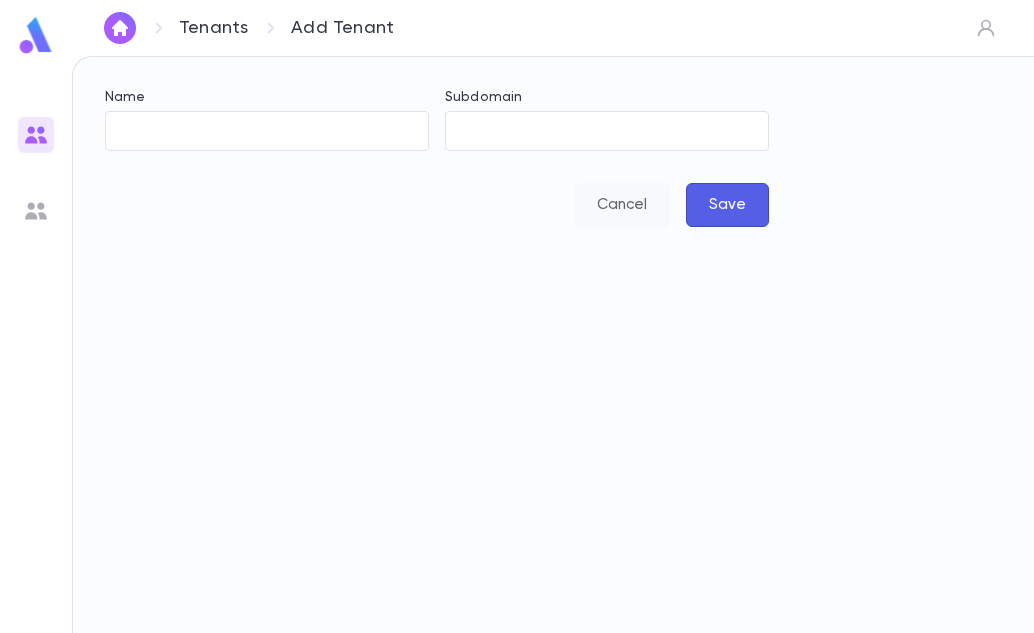 click on "Cancel" at bounding box center [622, 205] 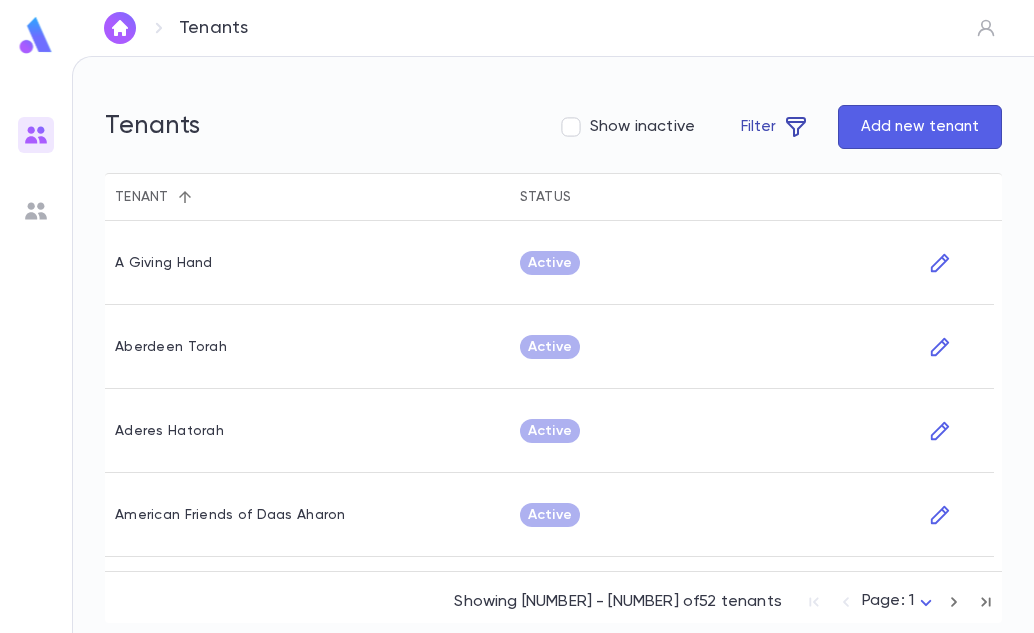 click on "Filter" at bounding box center [774, 127] 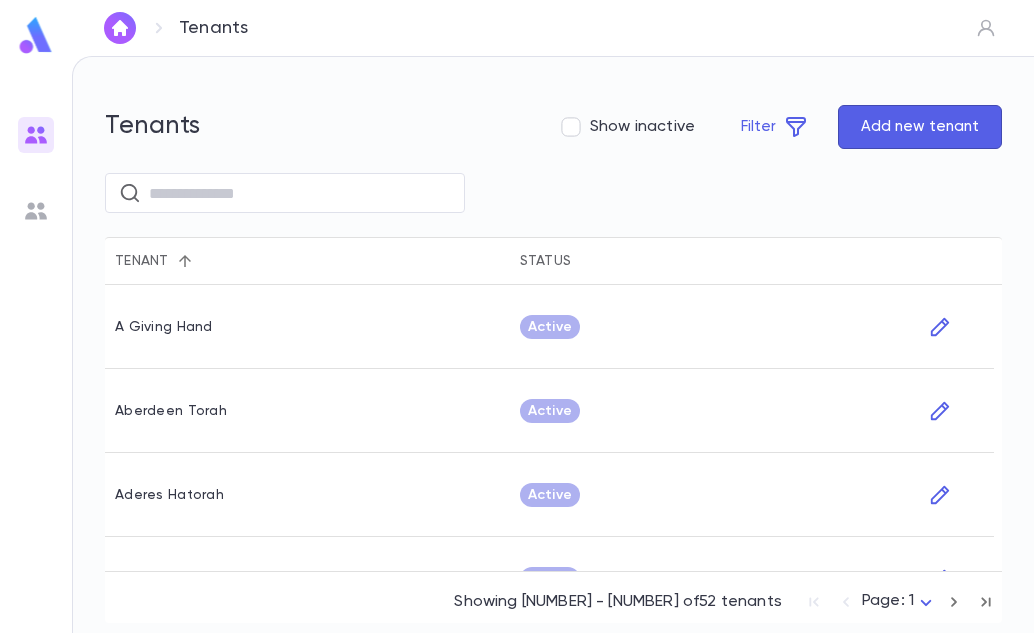 type 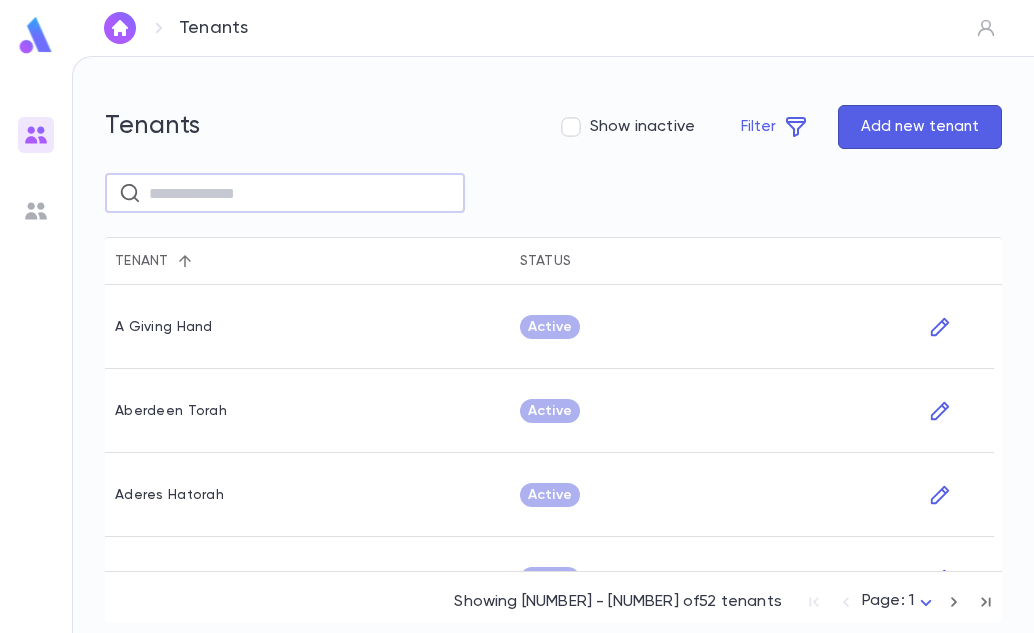 click at bounding box center [300, 193] 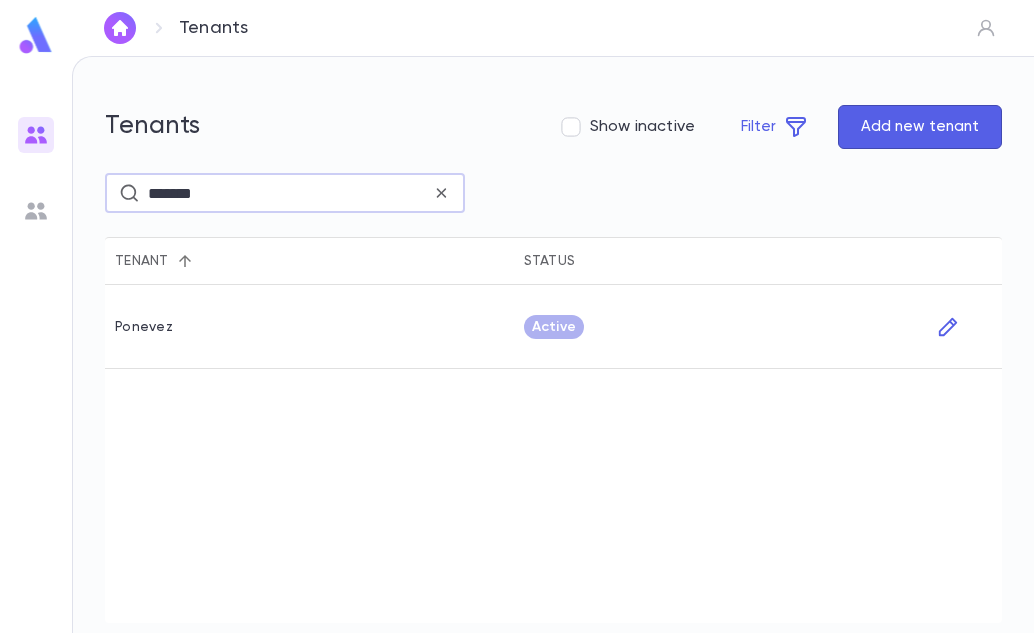type on "*******" 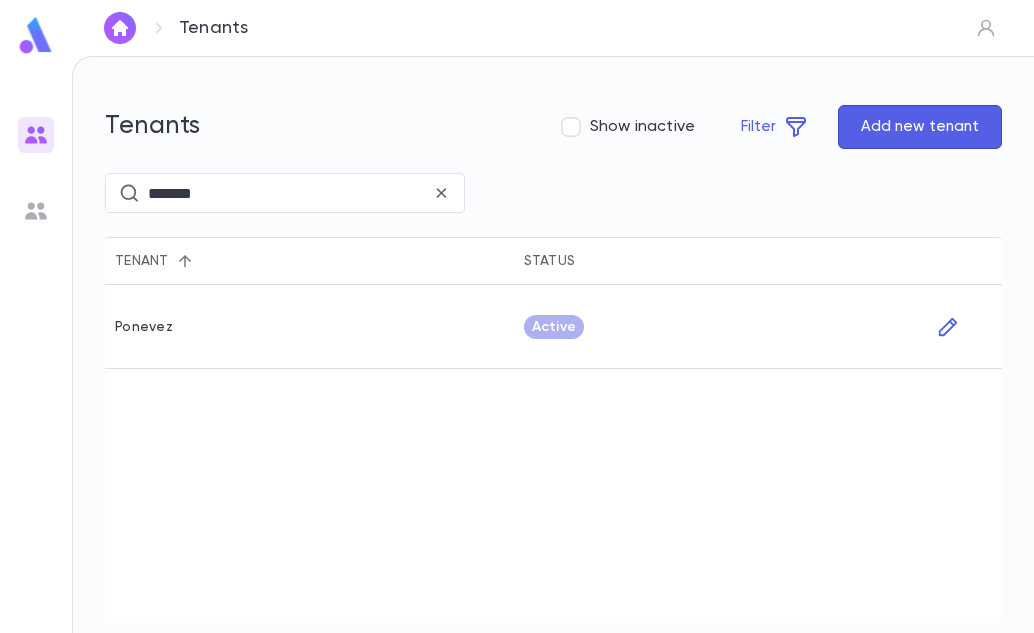 click on "[CITY]" at bounding box center [309, 327] 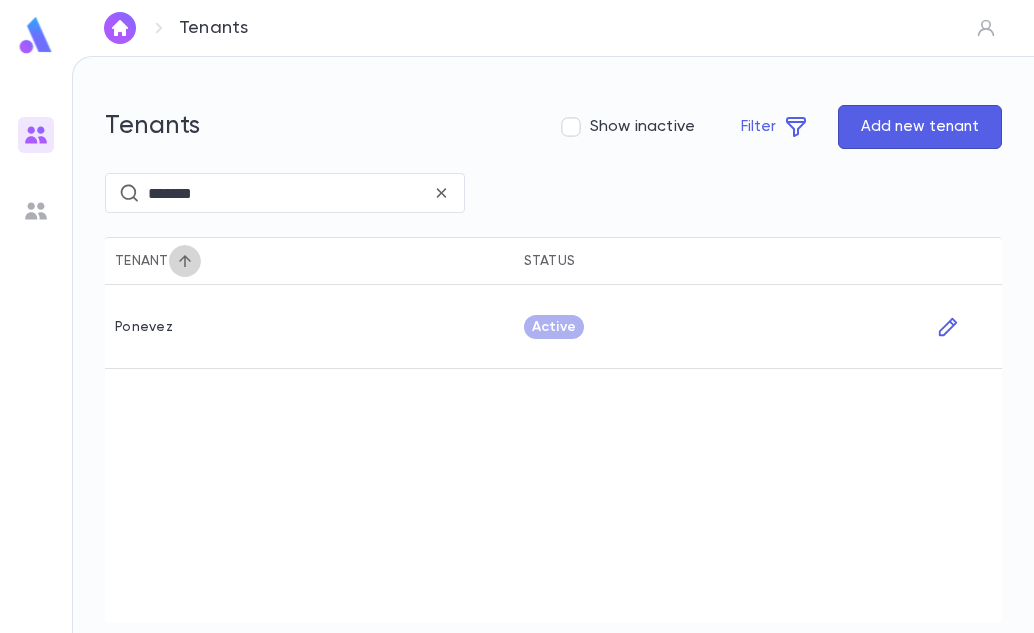 click at bounding box center (185, 261) 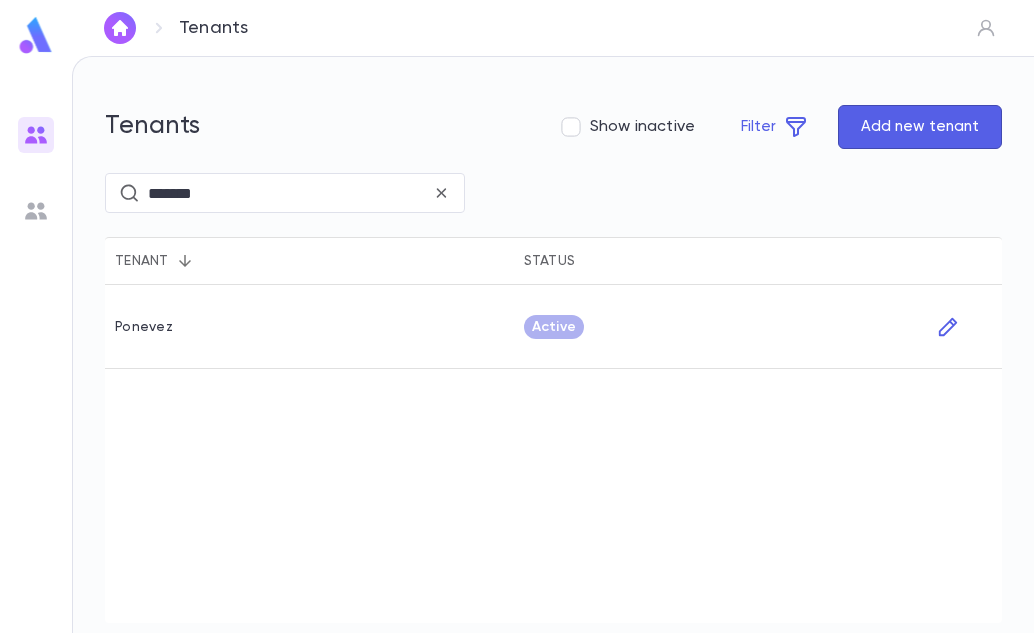 click on "Active" at bounding box center [554, 327] 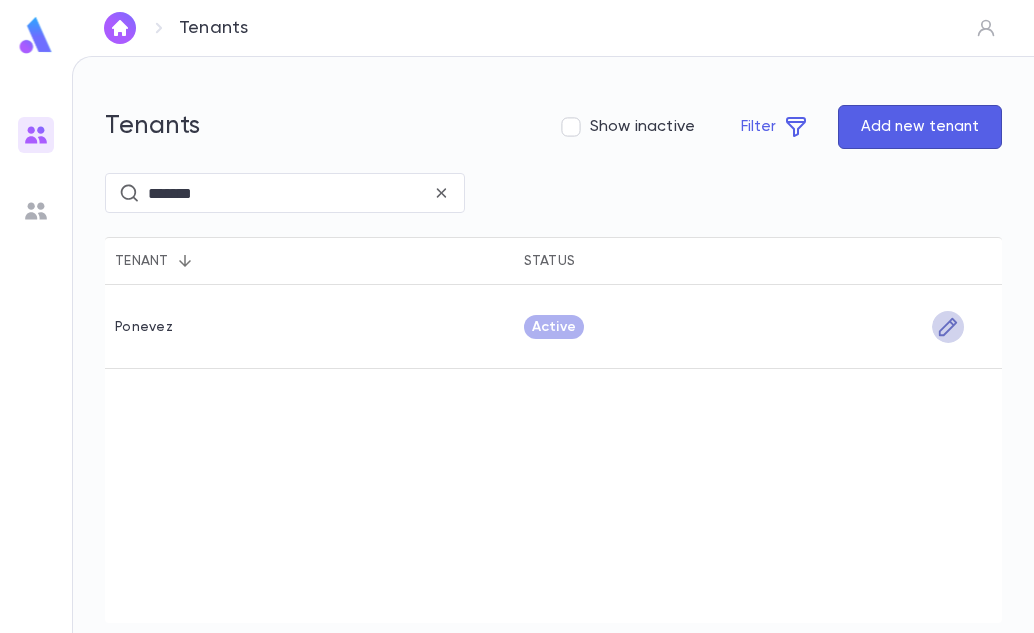 click 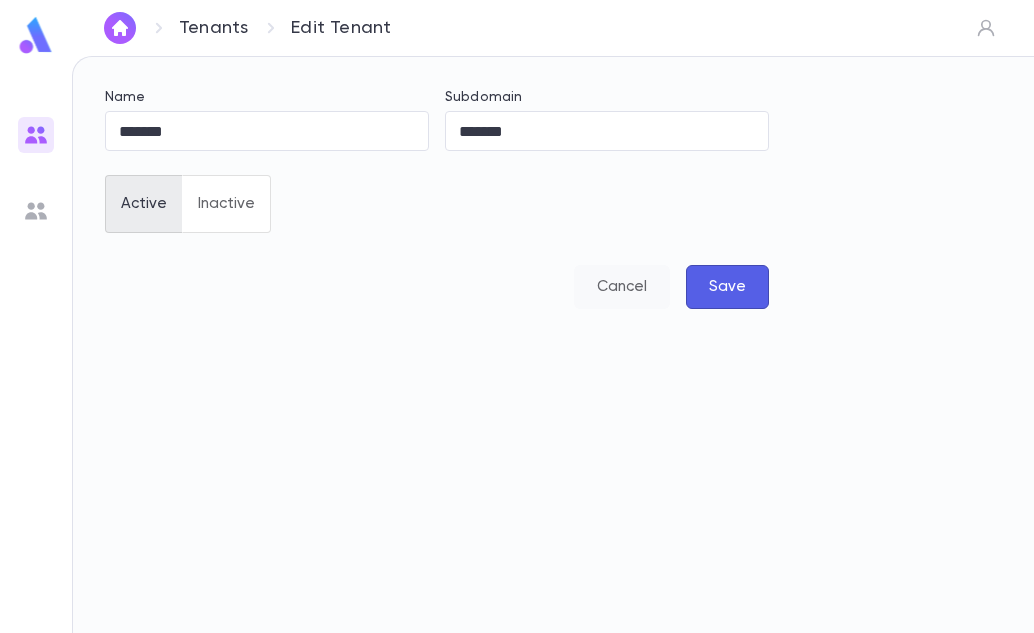 click on "Cancel" at bounding box center (622, 287) 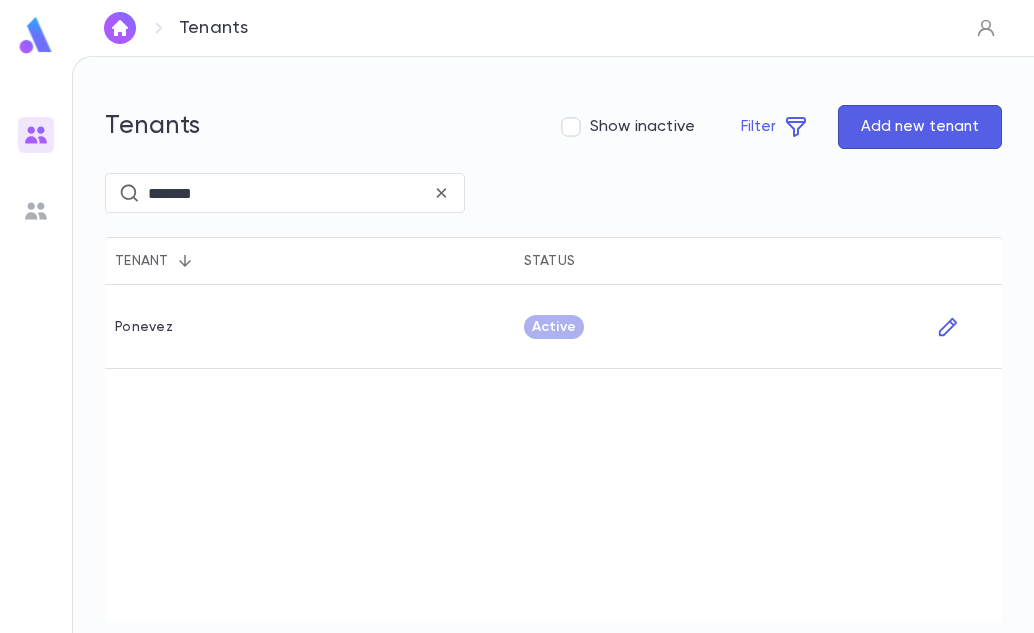 click 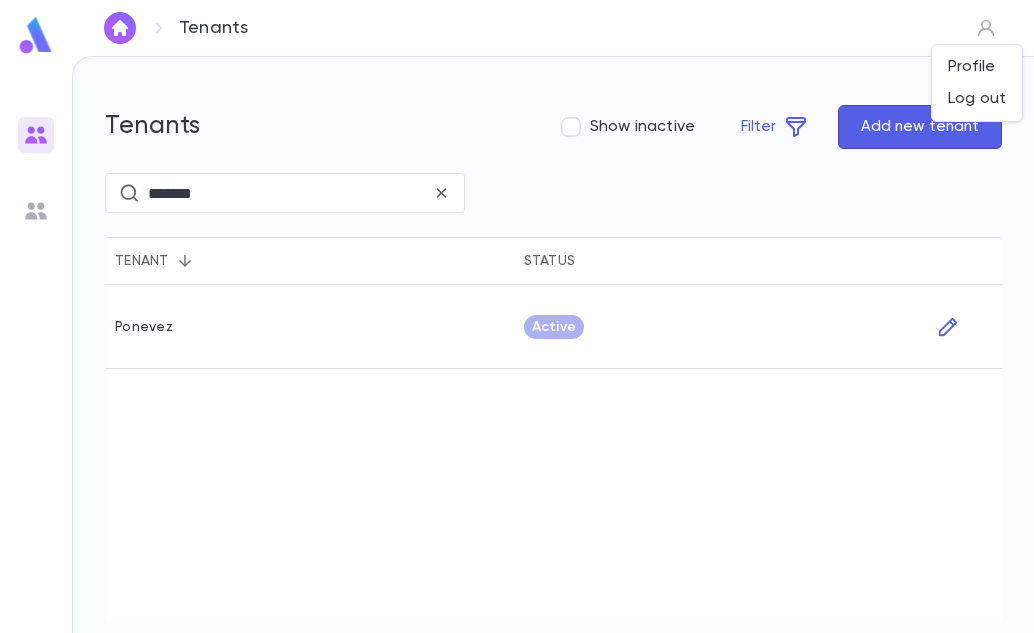 click at bounding box center (517, 316) 